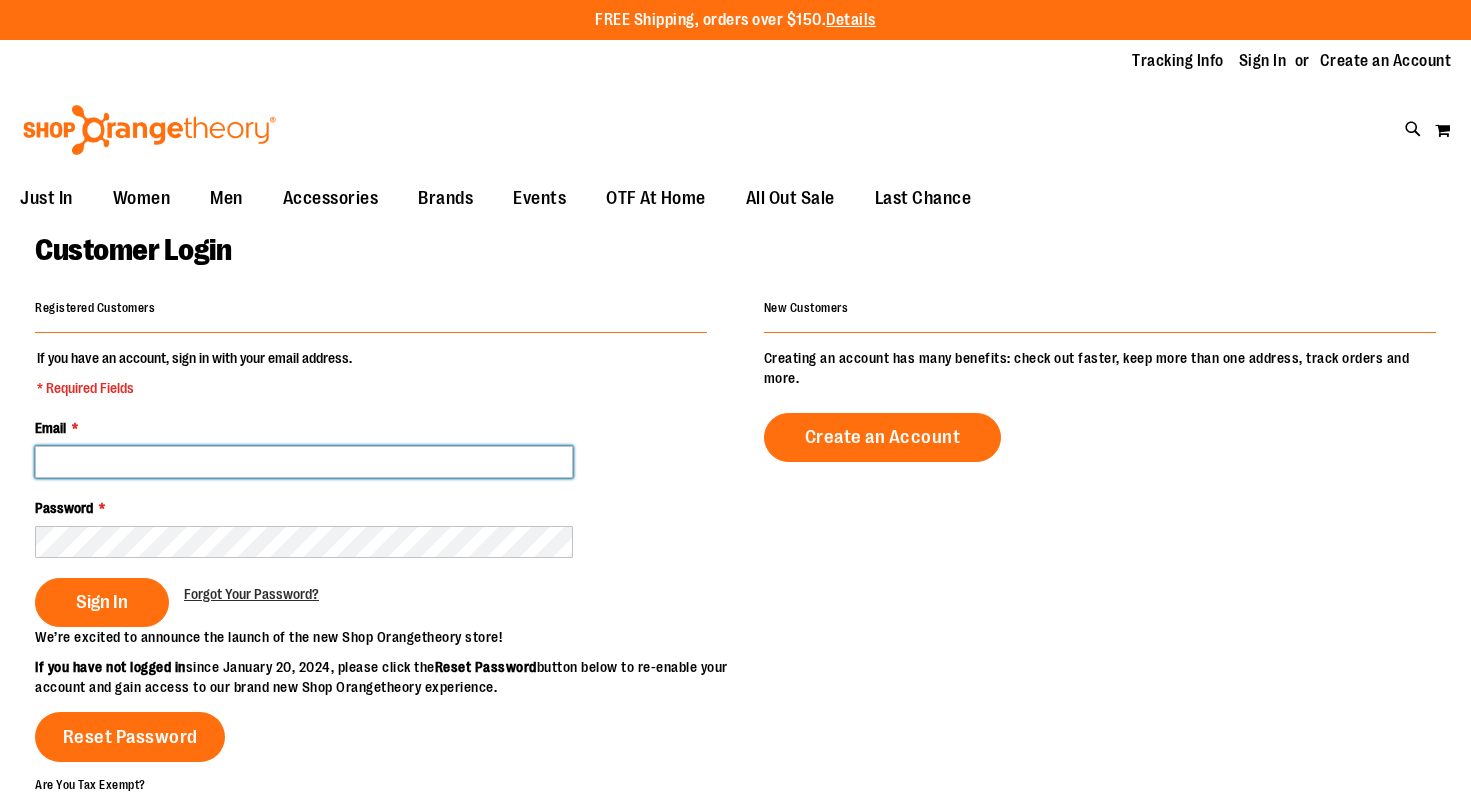 scroll, scrollTop: 0, scrollLeft: 0, axis: both 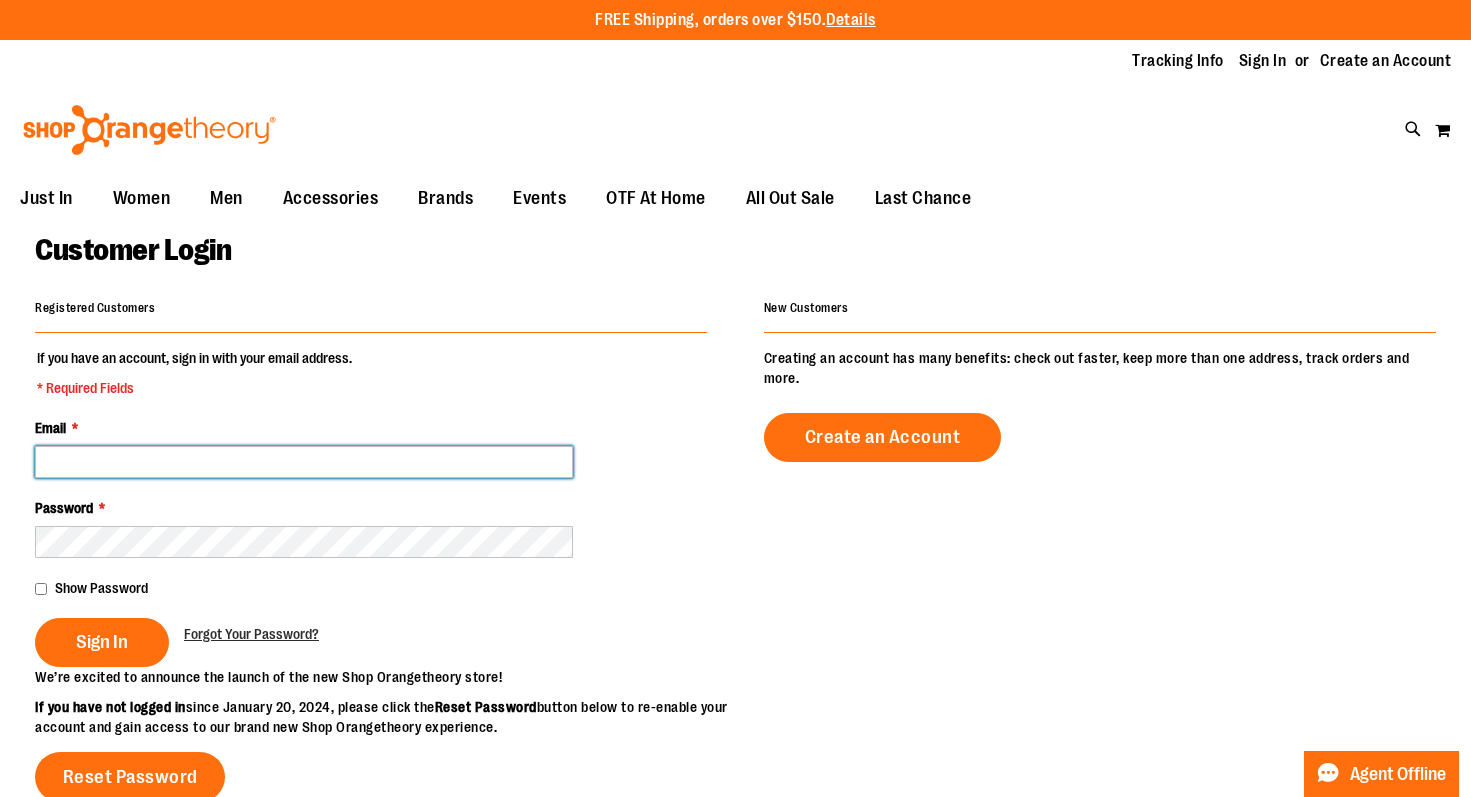 type on "**********" 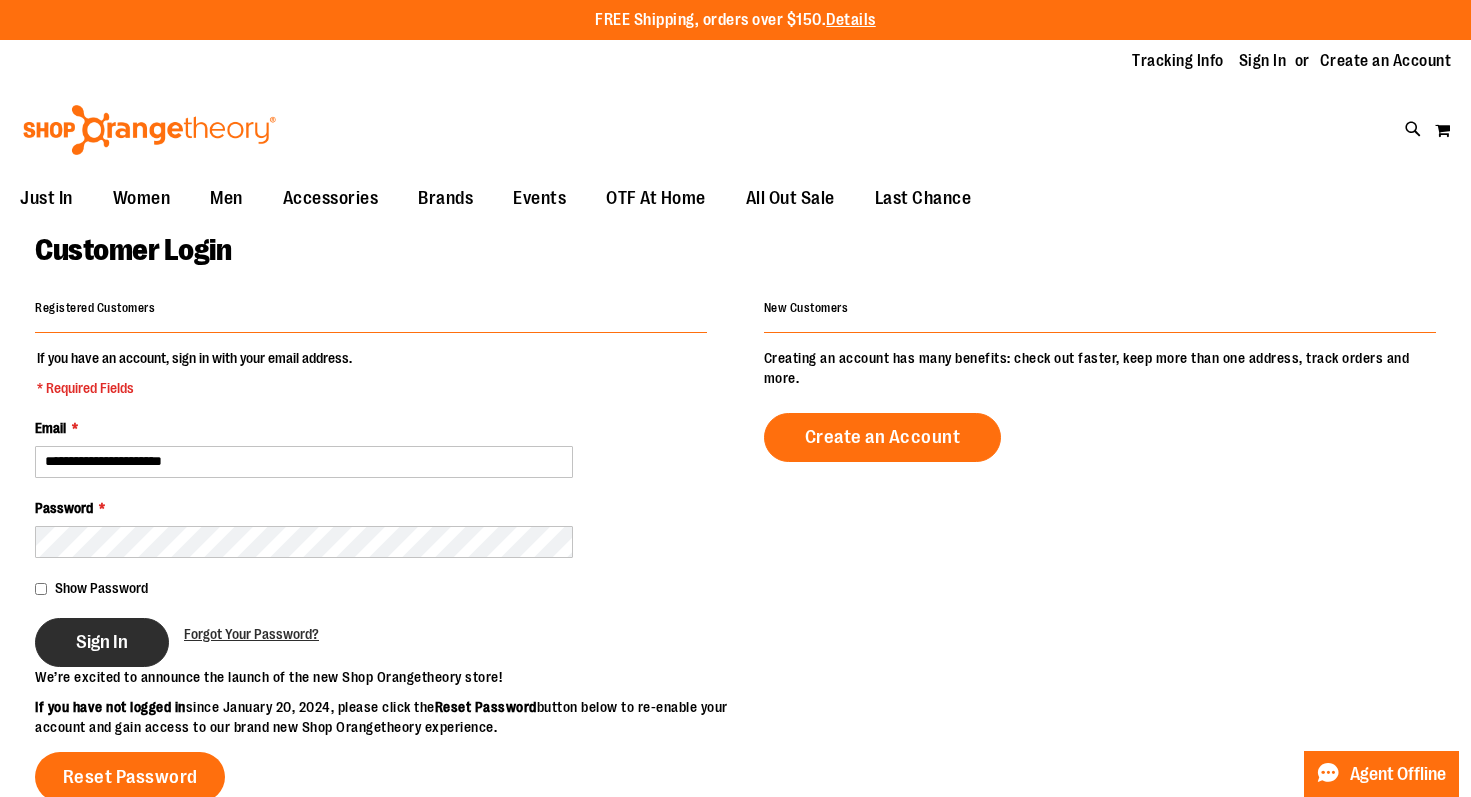 click on "Sign In" at bounding box center (102, 642) 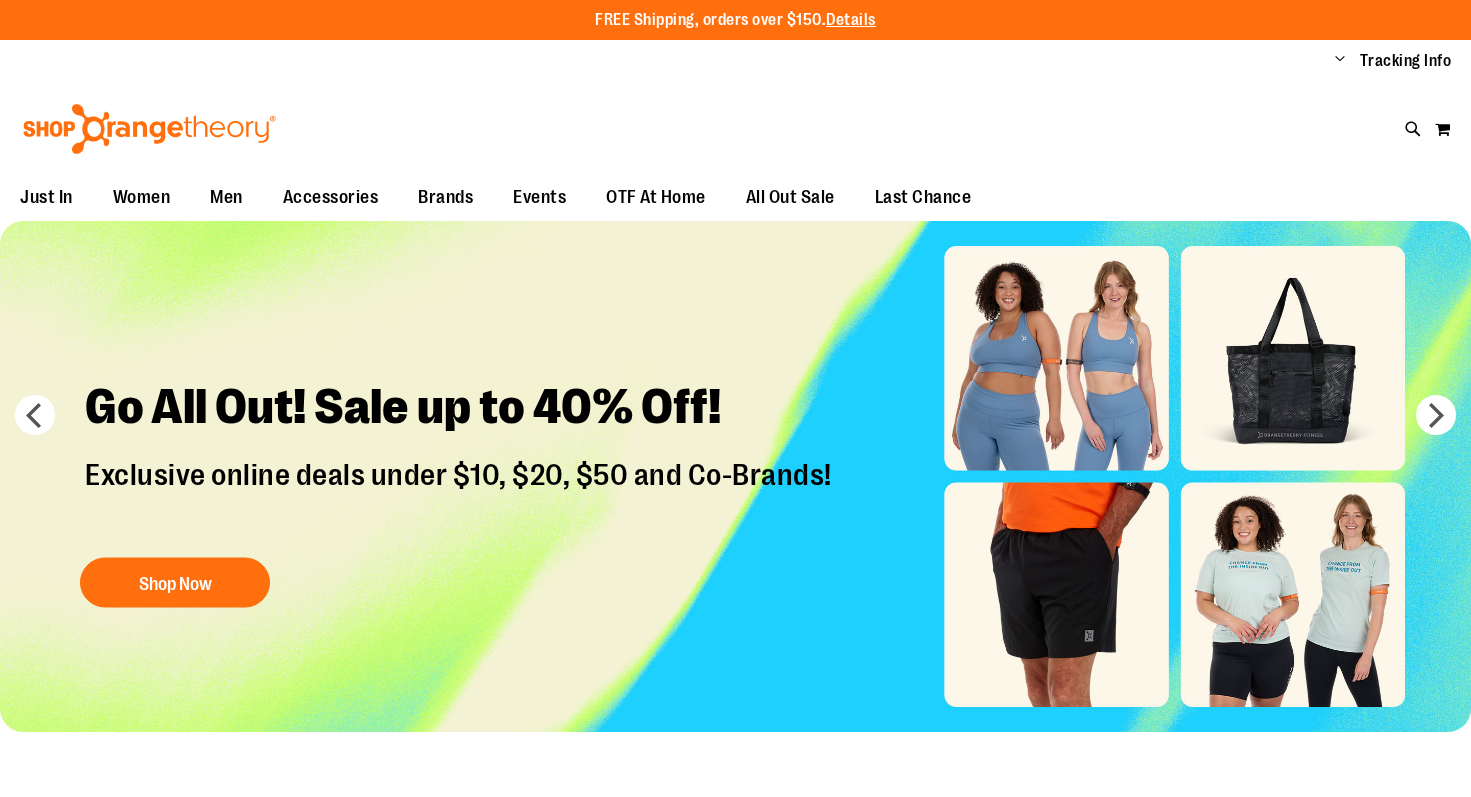 scroll, scrollTop: 0, scrollLeft: 0, axis: both 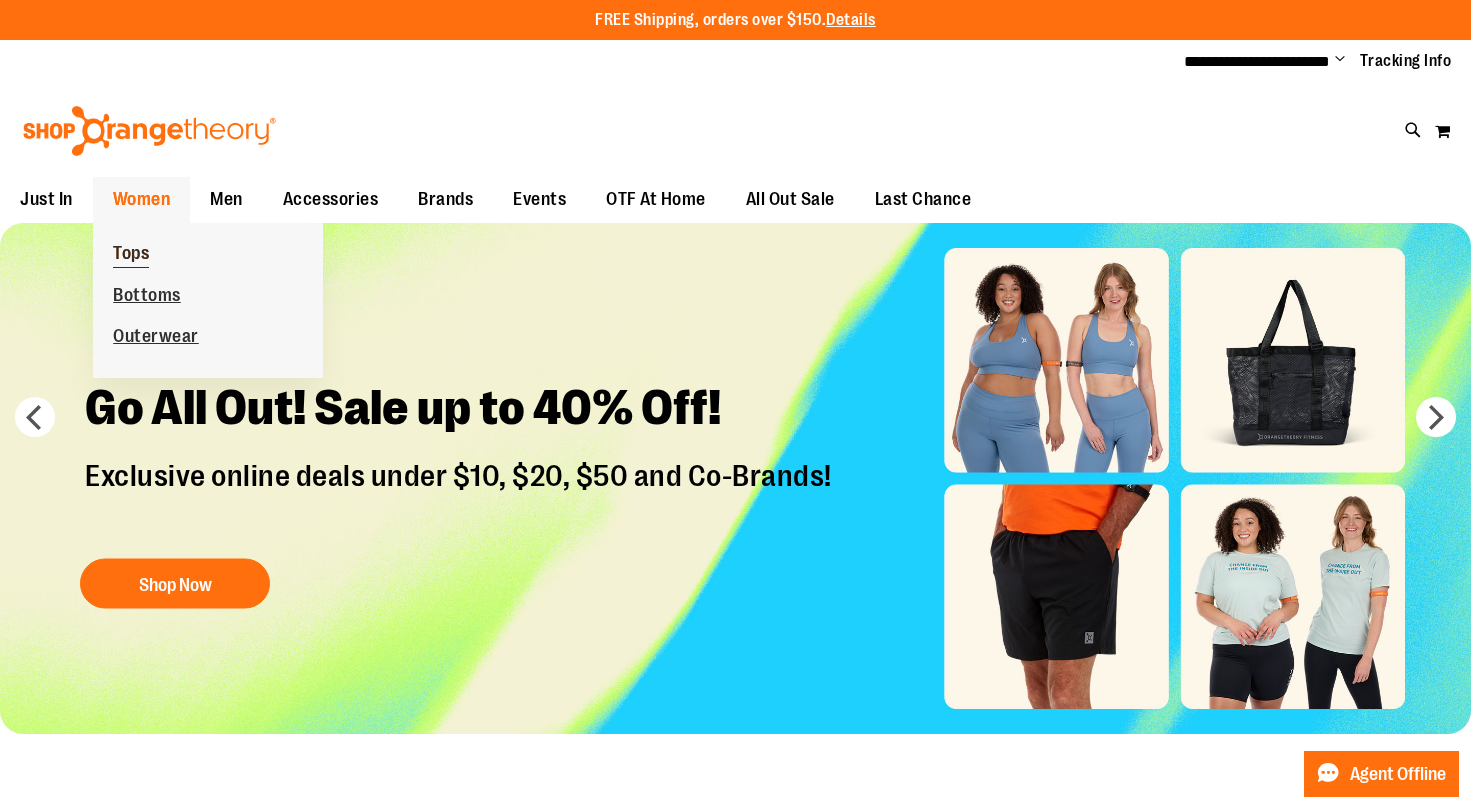 click on "Tops" at bounding box center [131, 255] 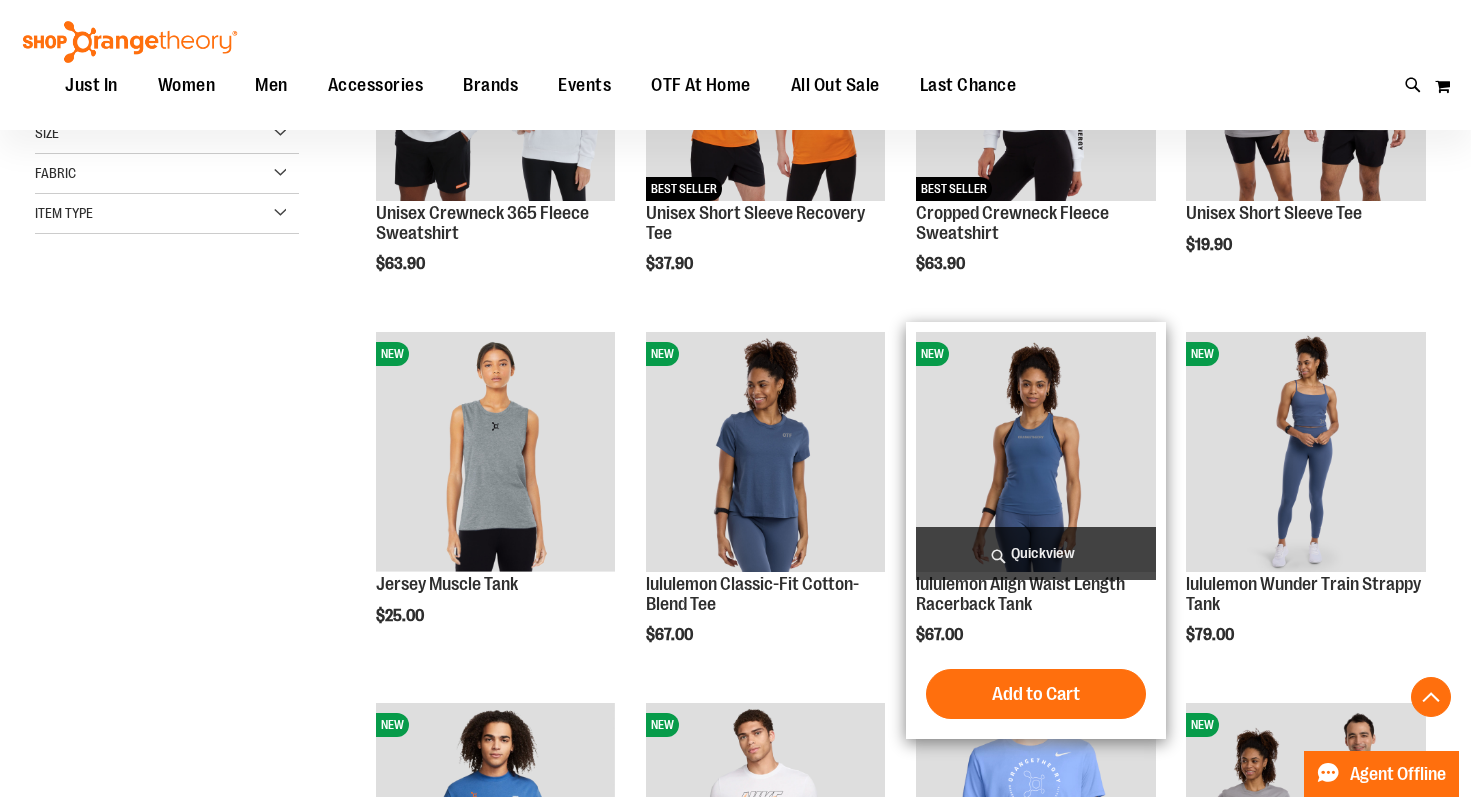 scroll, scrollTop: 465, scrollLeft: 0, axis: vertical 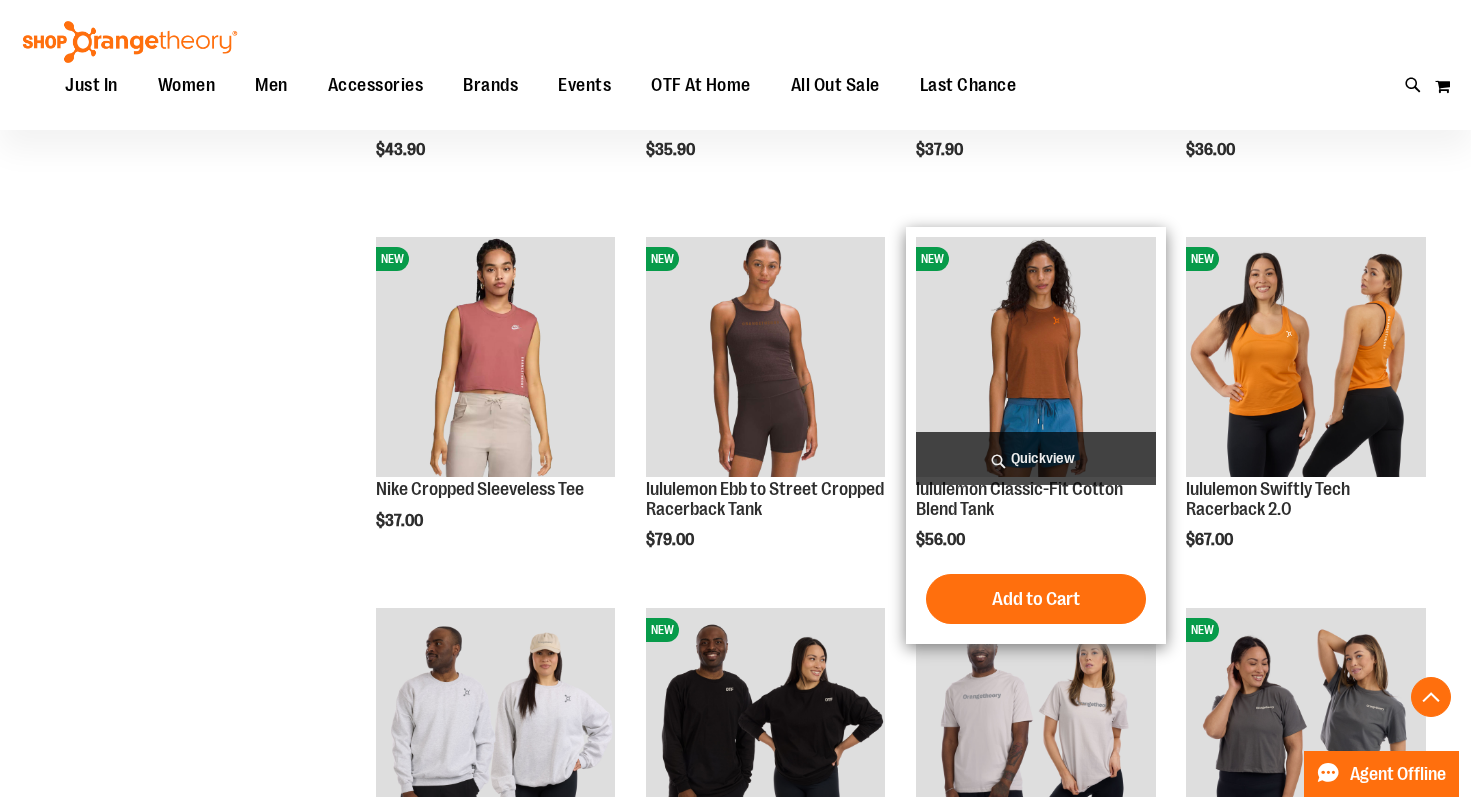 click at bounding box center (1035, 356) 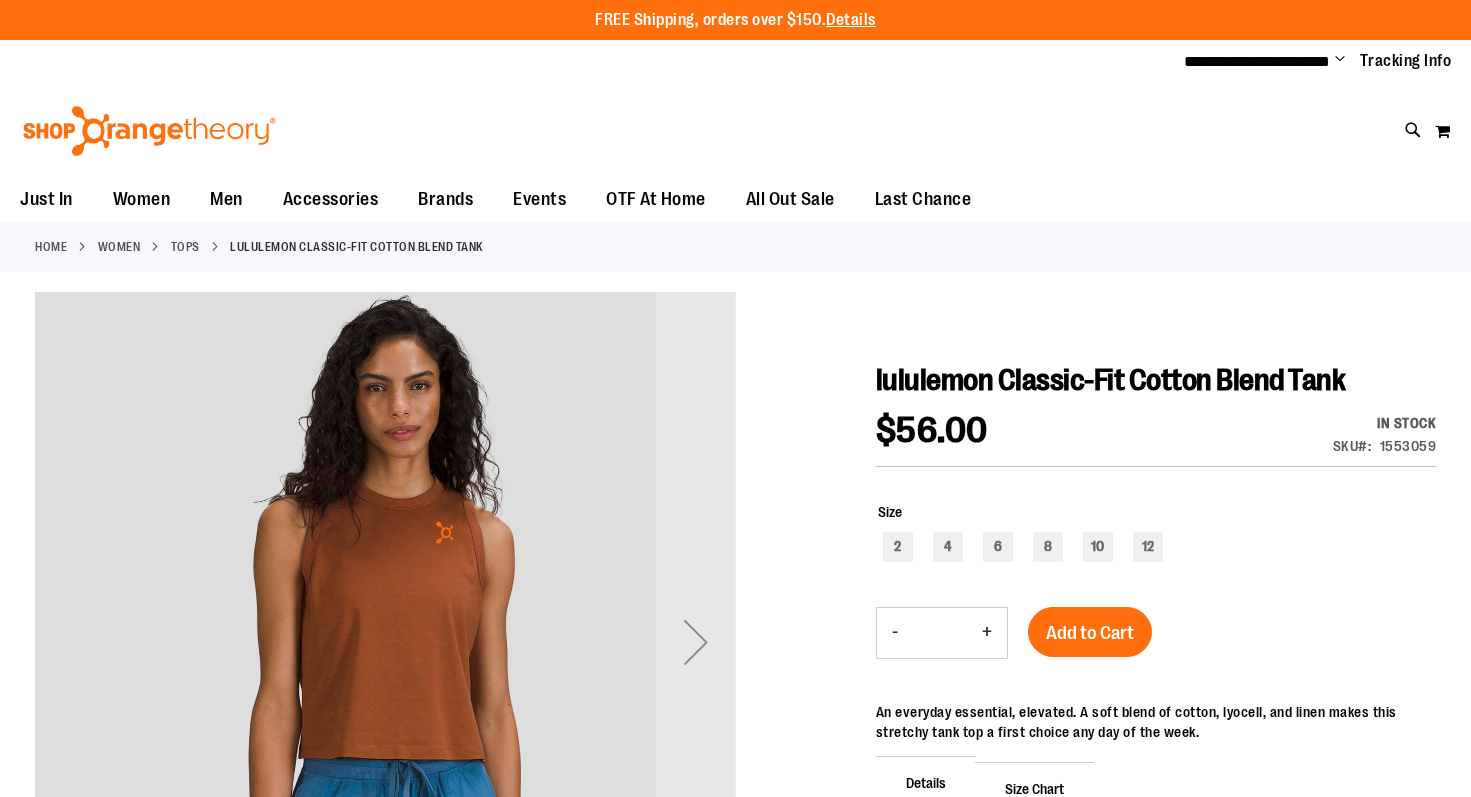 scroll, scrollTop: 0, scrollLeft: 0, axis: both 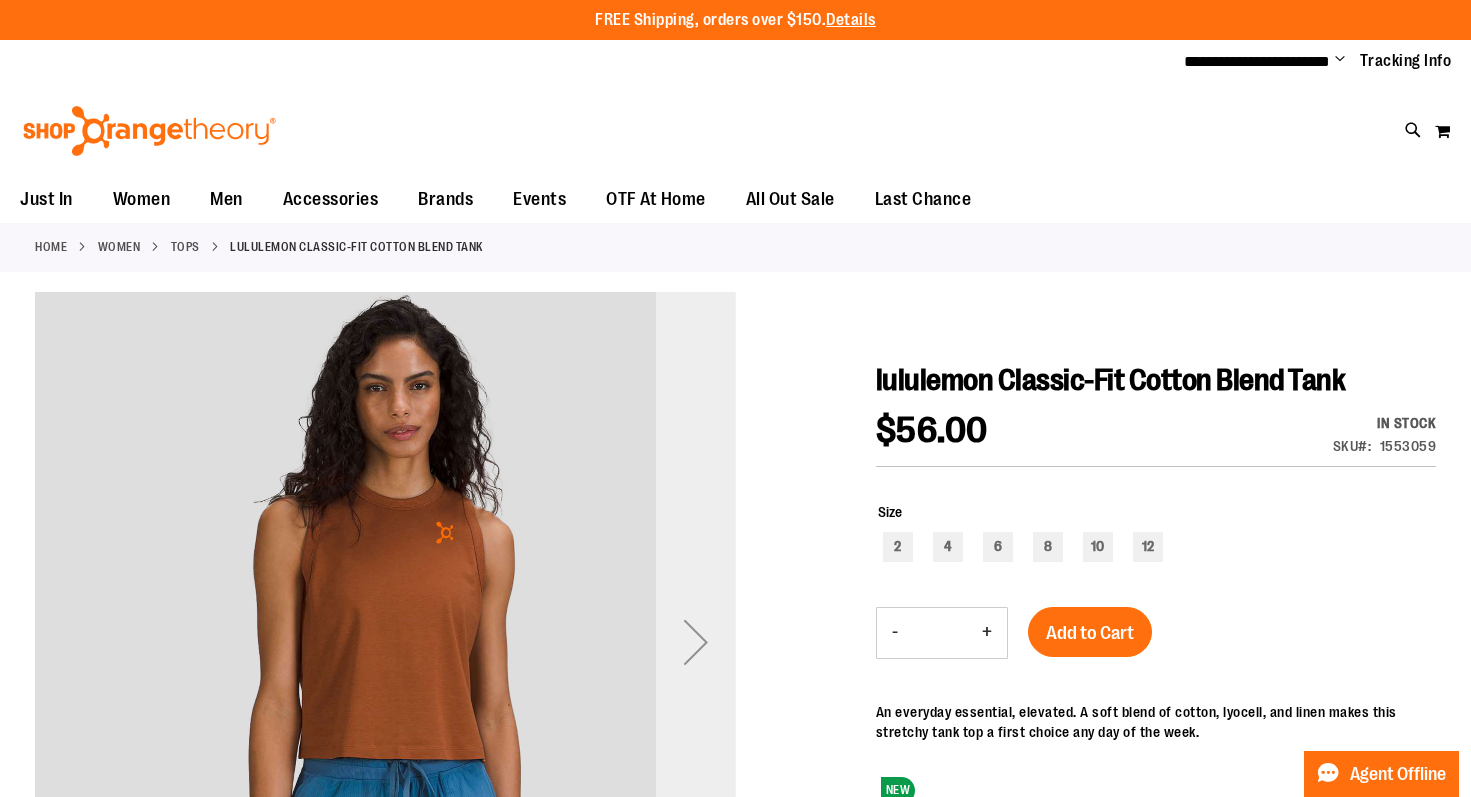 click at bounding box center [696, 642] 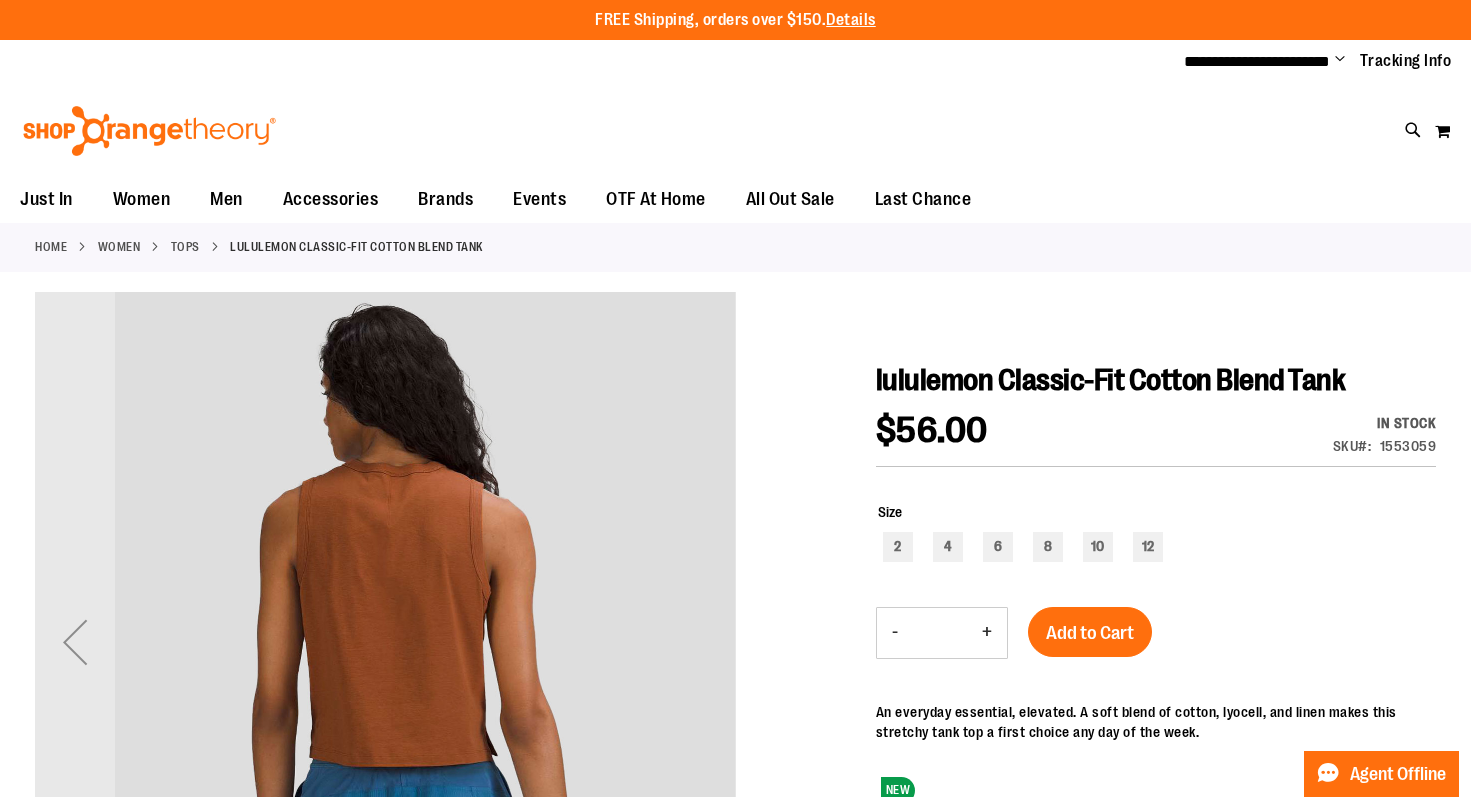 click at bounding box center (385, 639) 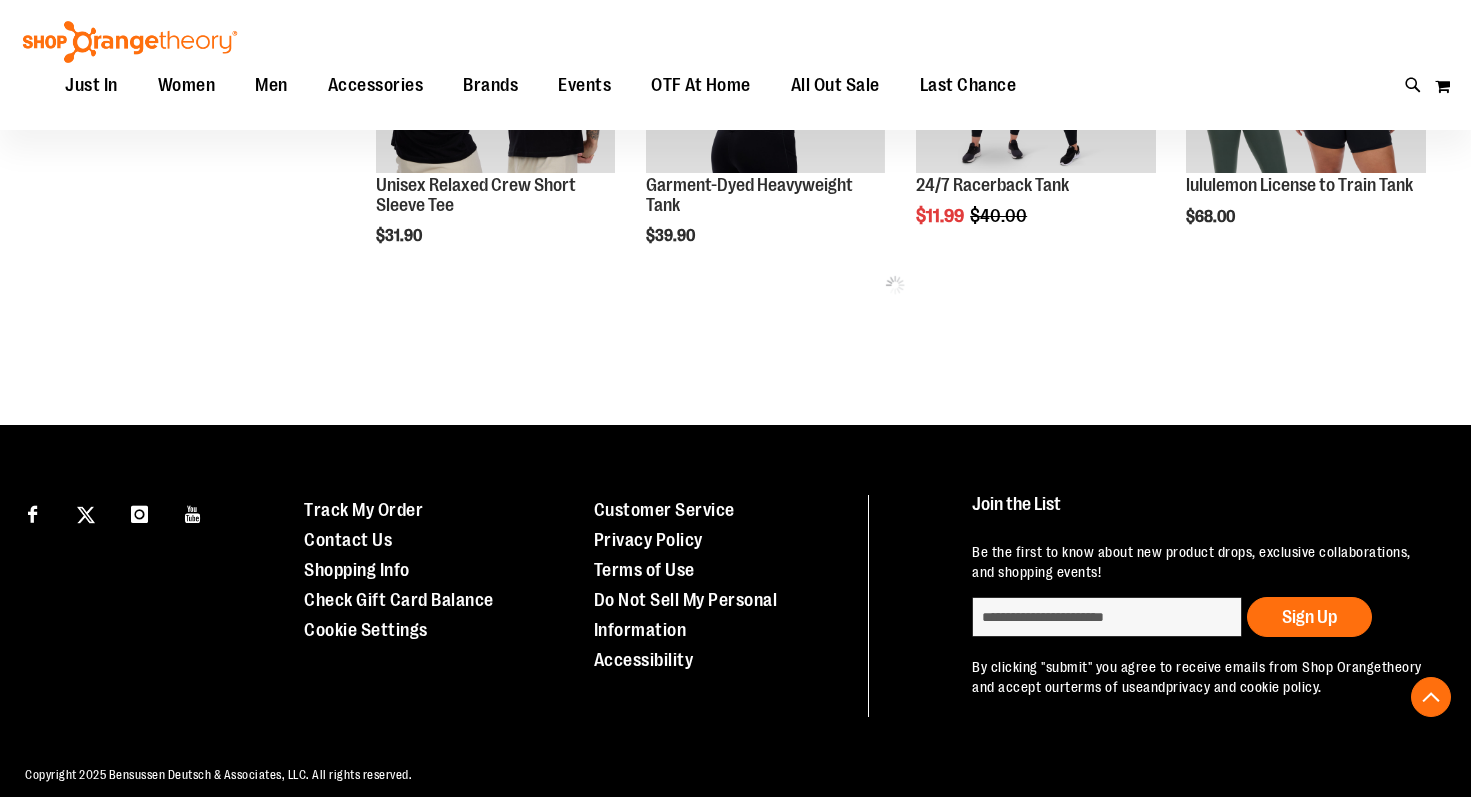 scroll, scrollTop: 1027, scrollLeft: 0, axis: vertical 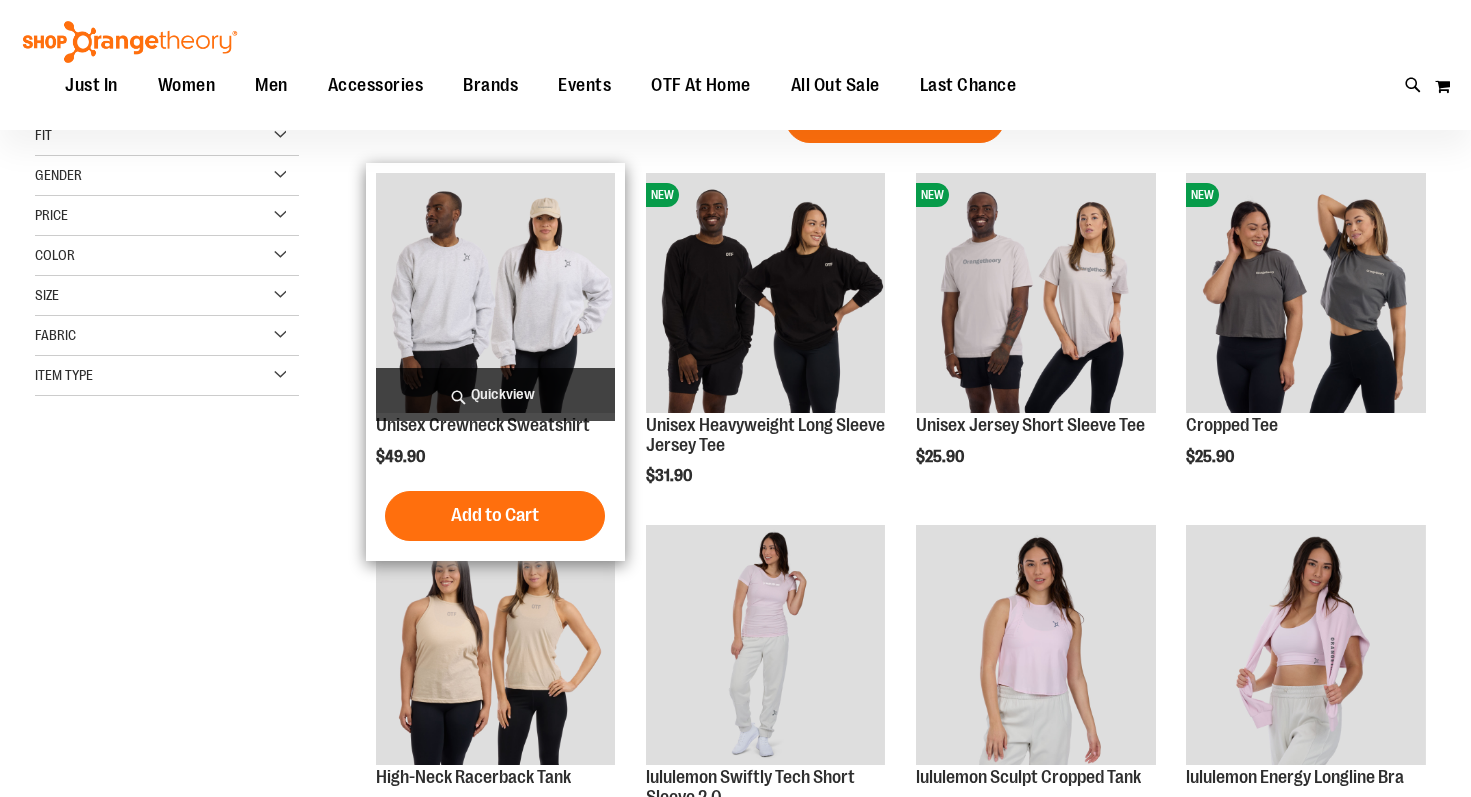 click at bounding box center (495, 292) 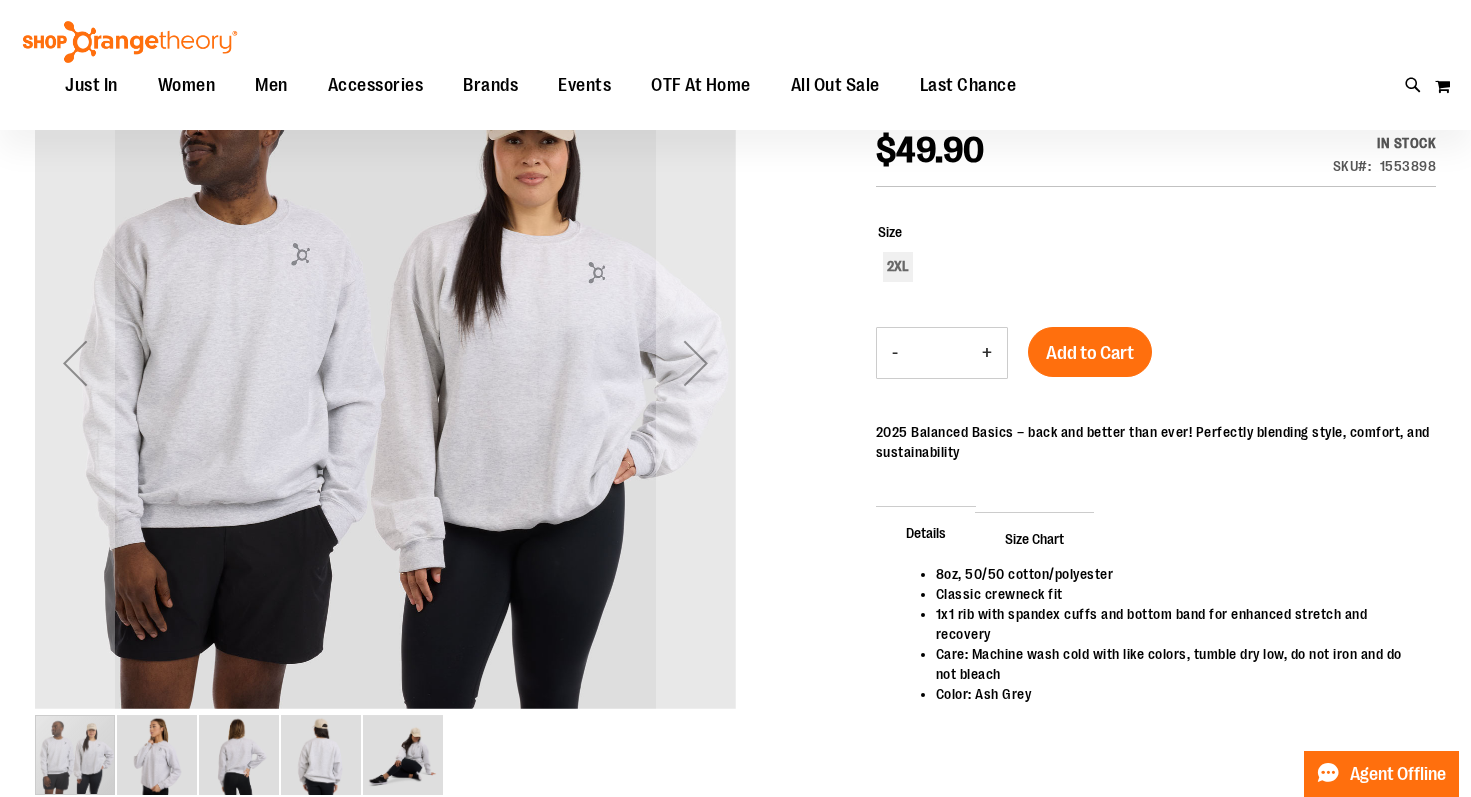scroll, scrollTop: 279, scrollLeft: 0, axis: vertical 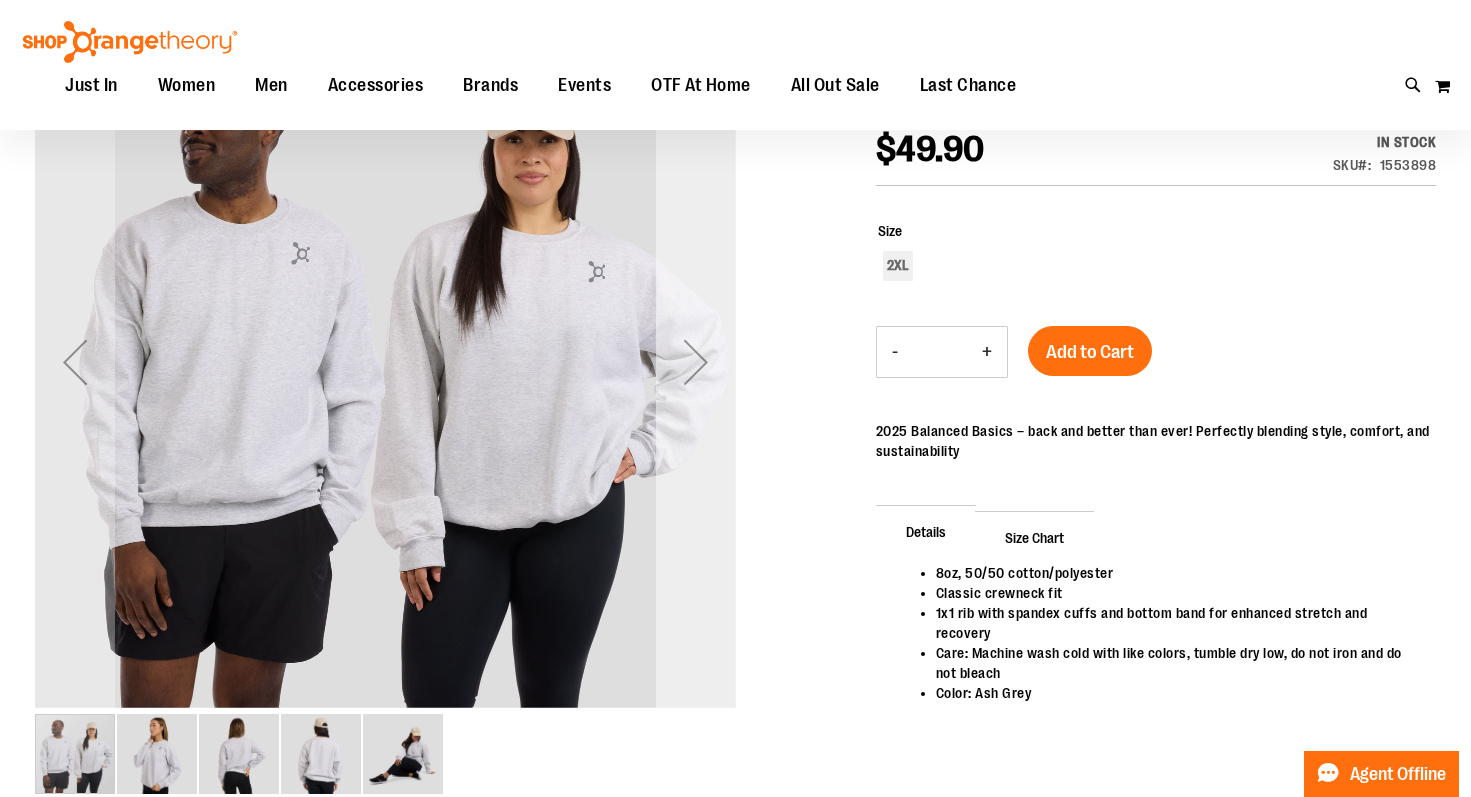 click at bounding box center [696, 362] 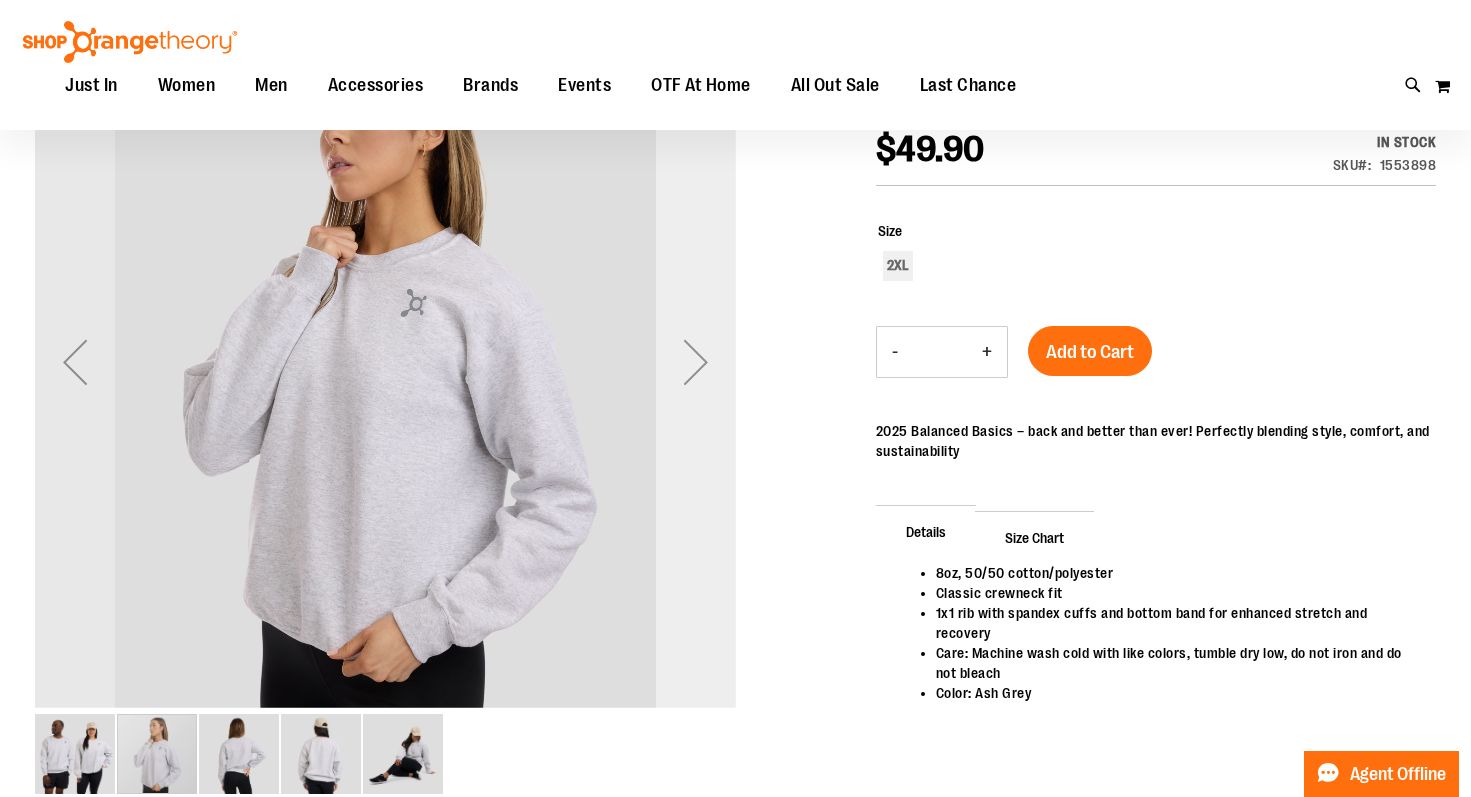click at bounding box center [696, 362] 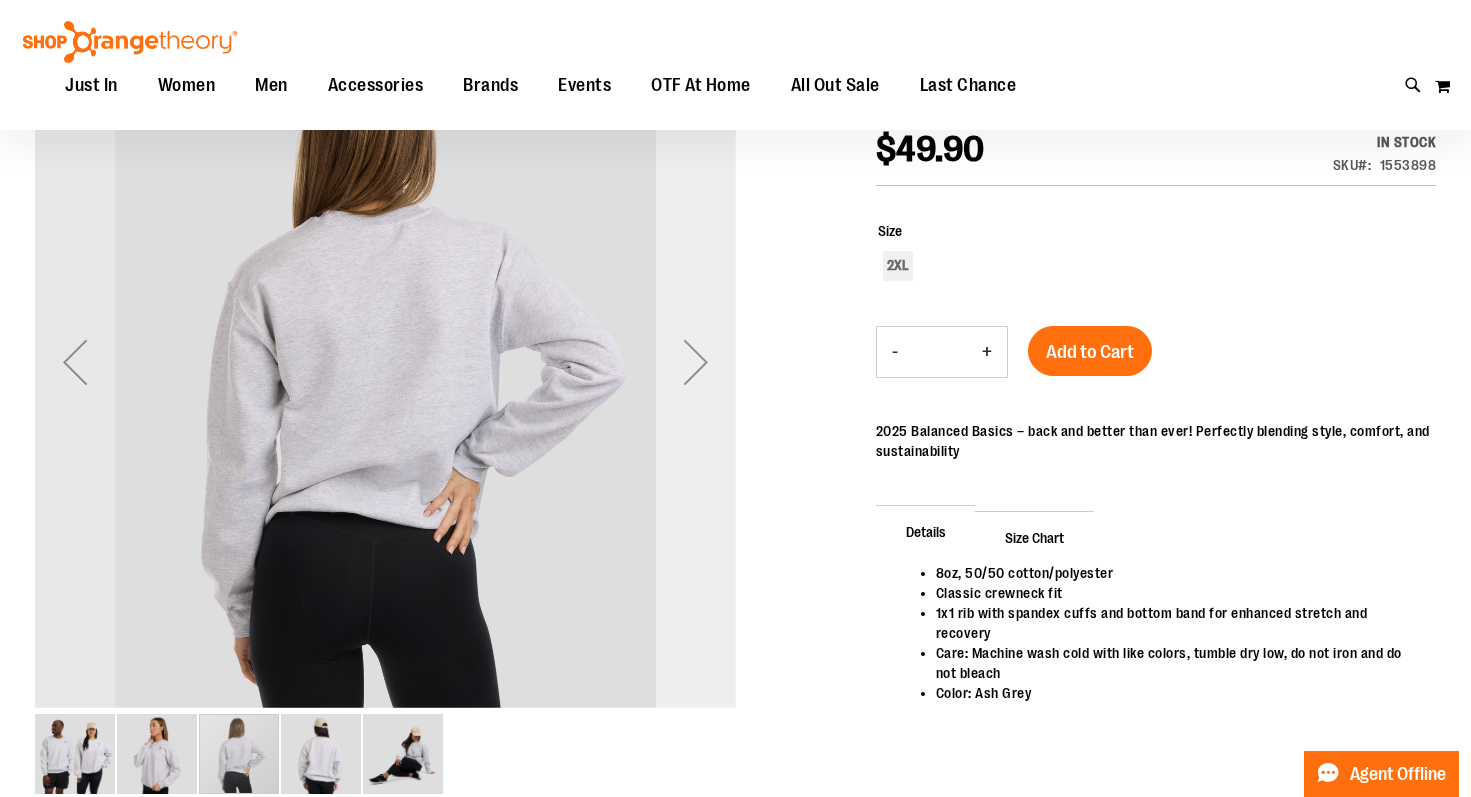 click at bounding box center [696, 362] 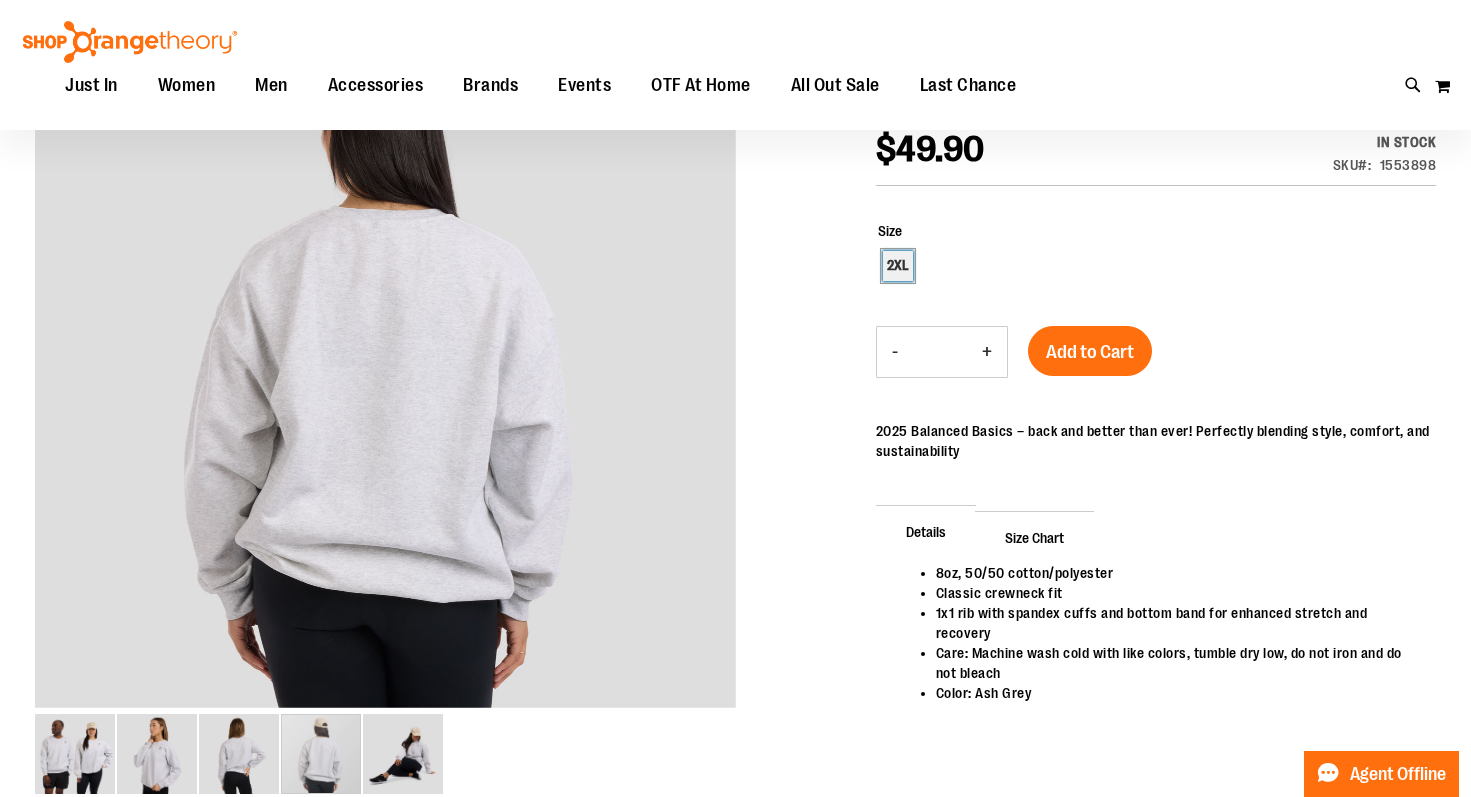 click on "2XL" at bounding box center [898, 266] 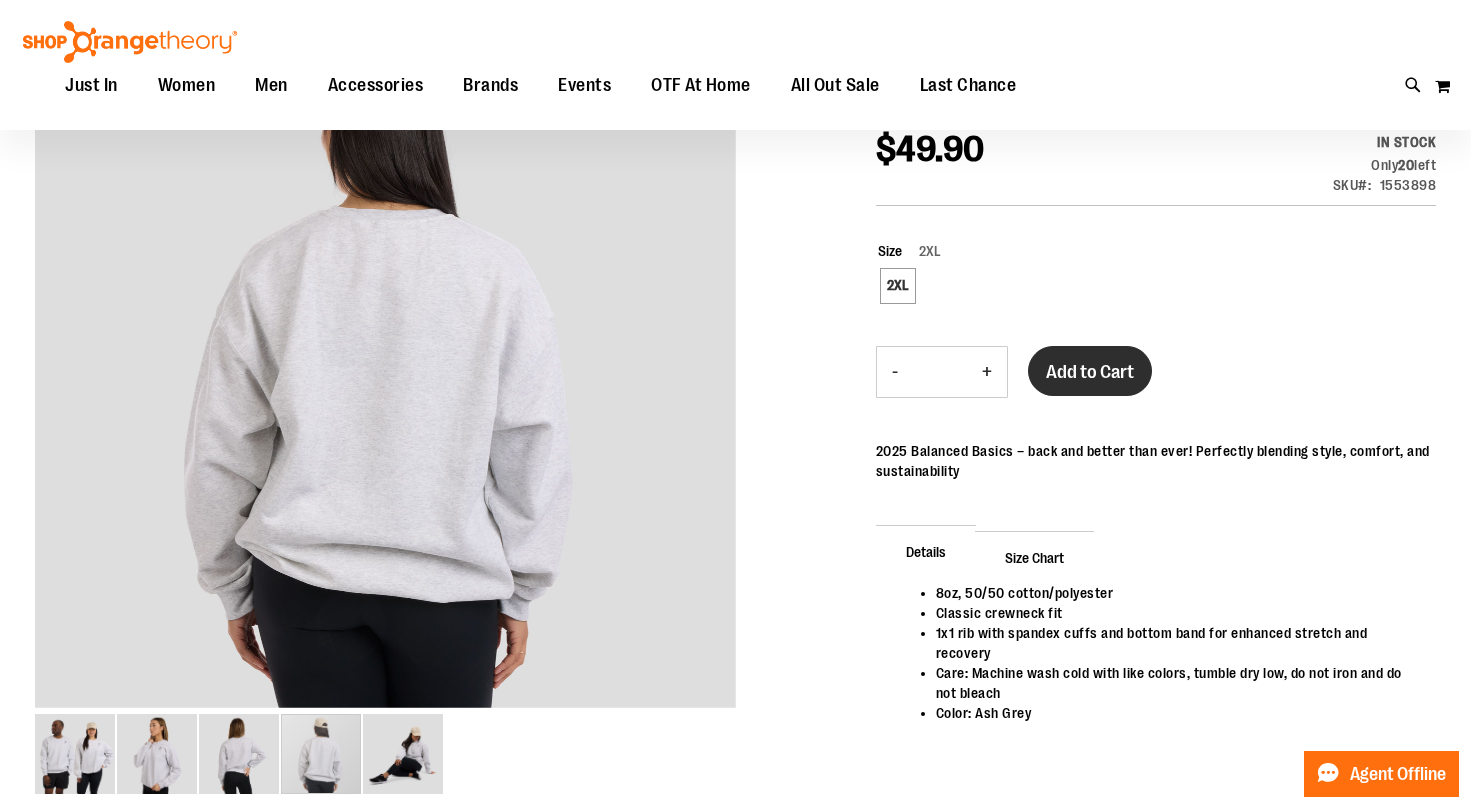 click on "Add to Cart" at bounding box center [1090, 372] 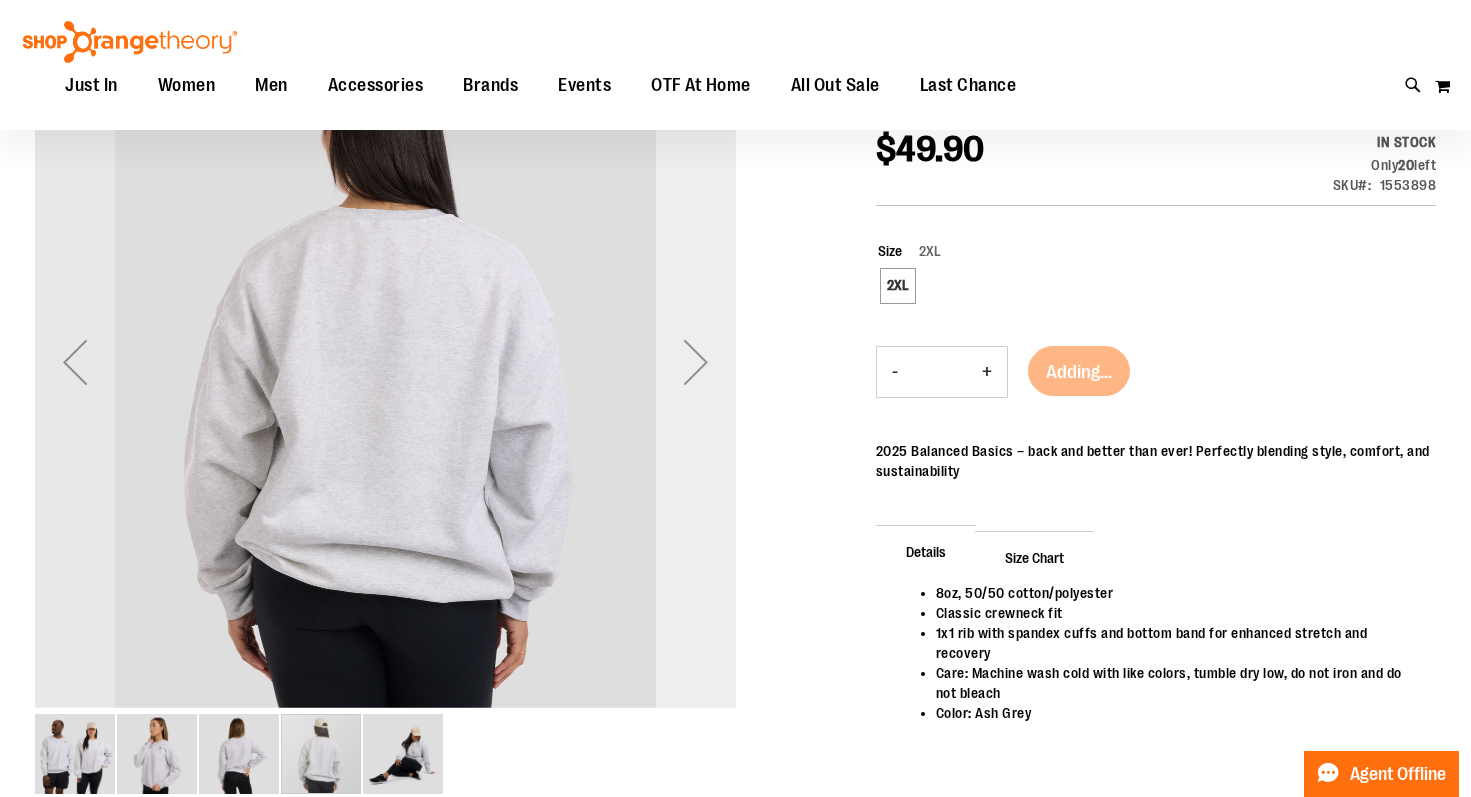 click at bounding box center [696, 362] 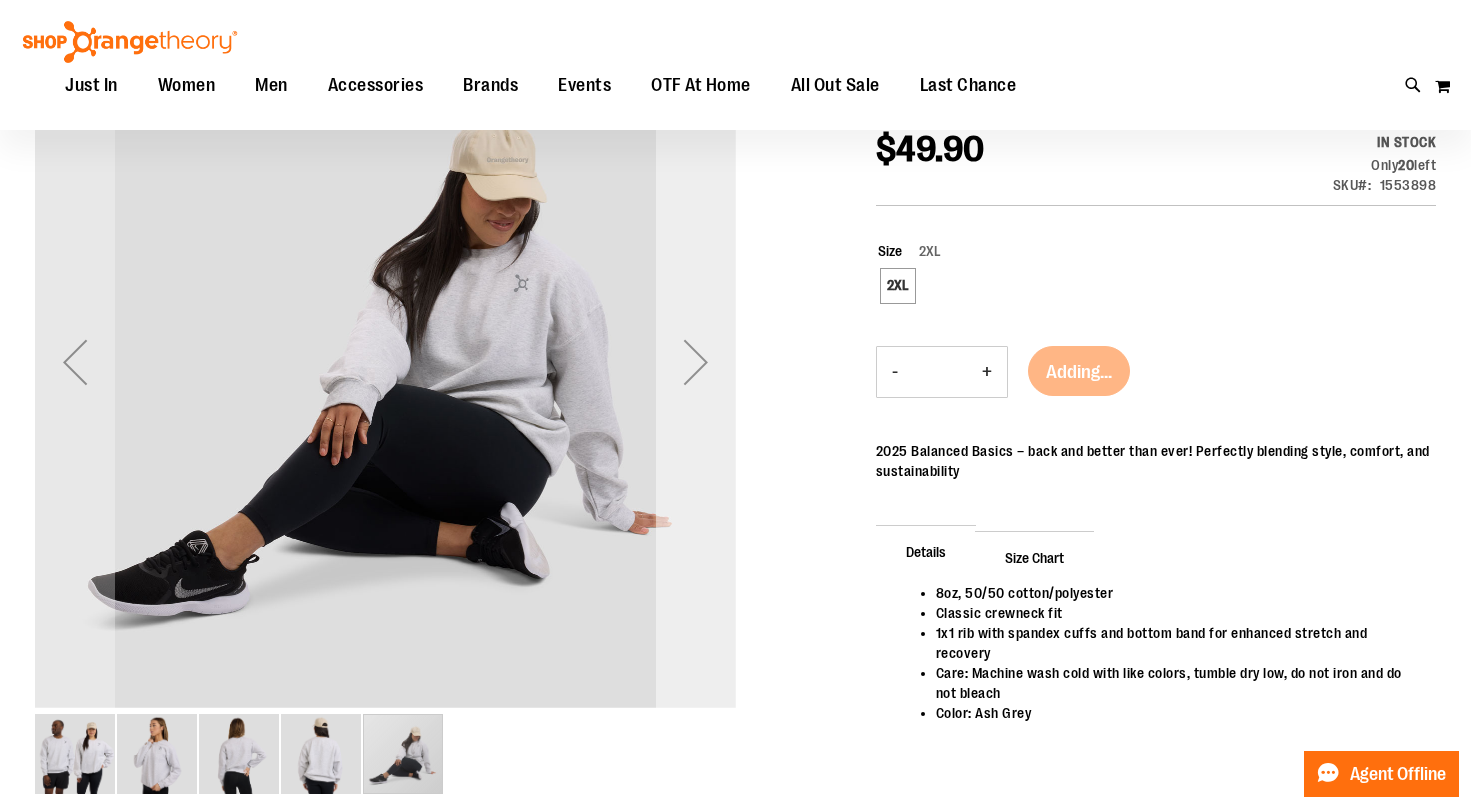 click at bounding box center [696, 362] 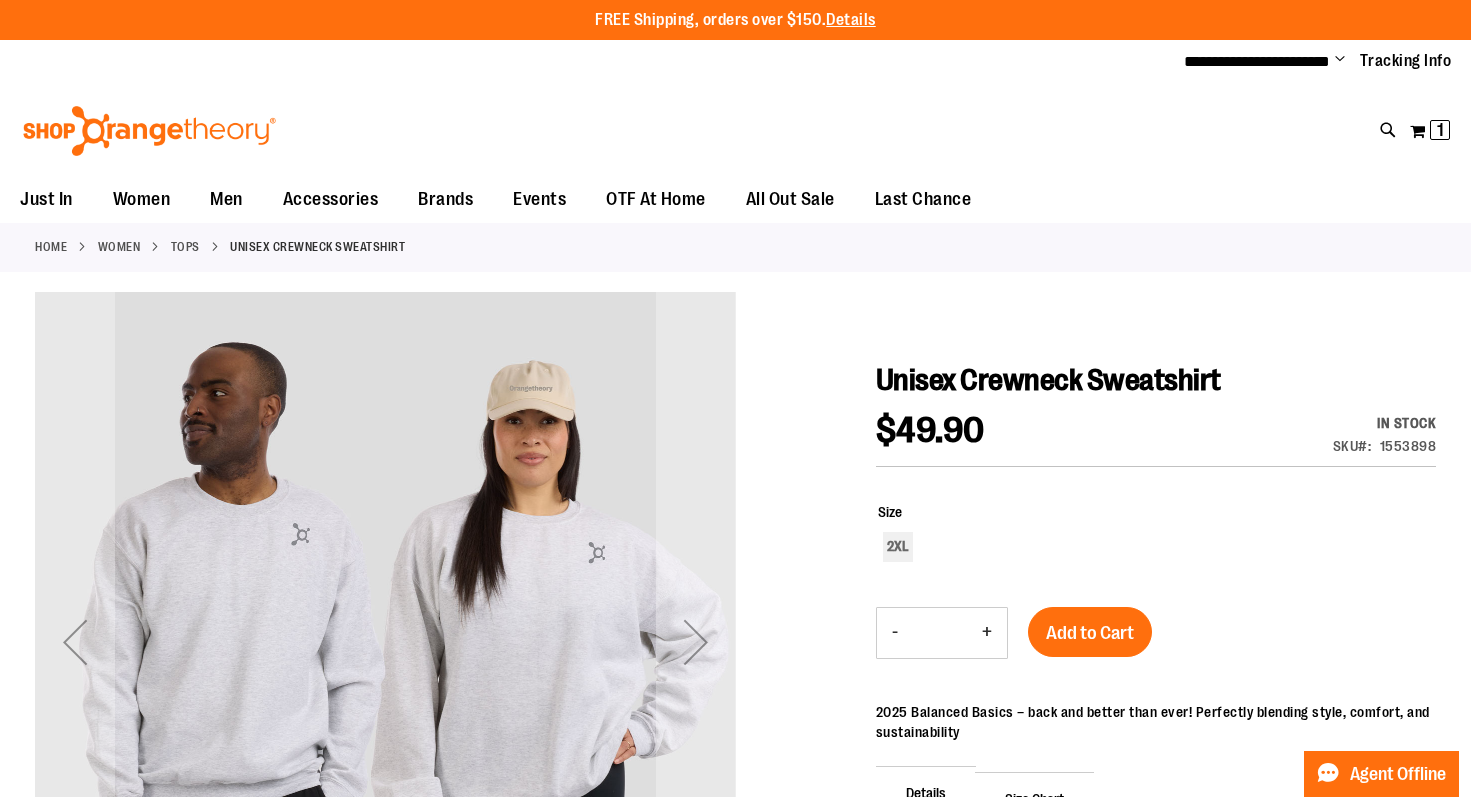 scroll, scrollTop: 0, scrollLeft: 0, axis: both 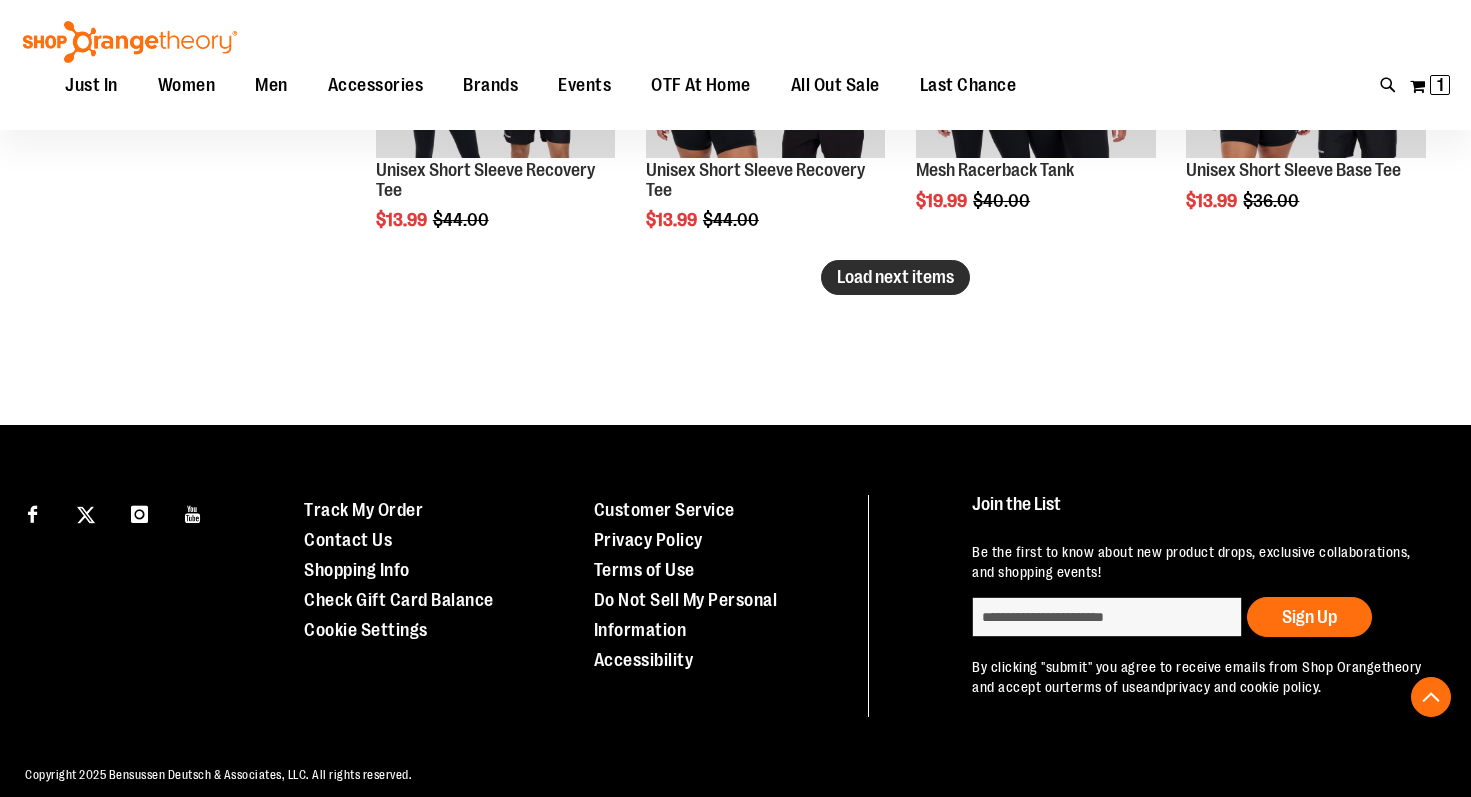 click on "Load next items" at bounding box center [895, 277] 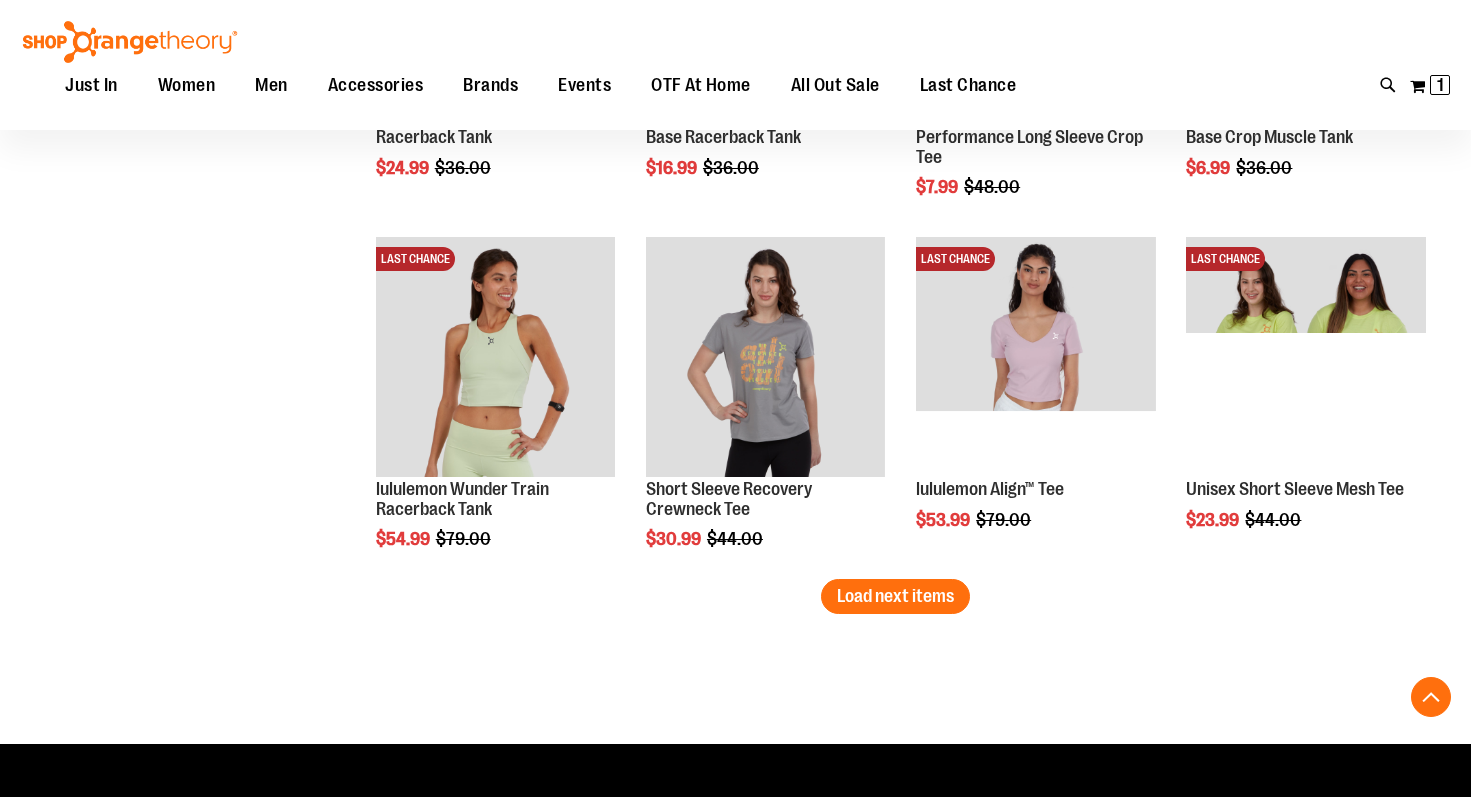 scroll, scrollTop: 3872, scrollLeft: 0, axis: vertical 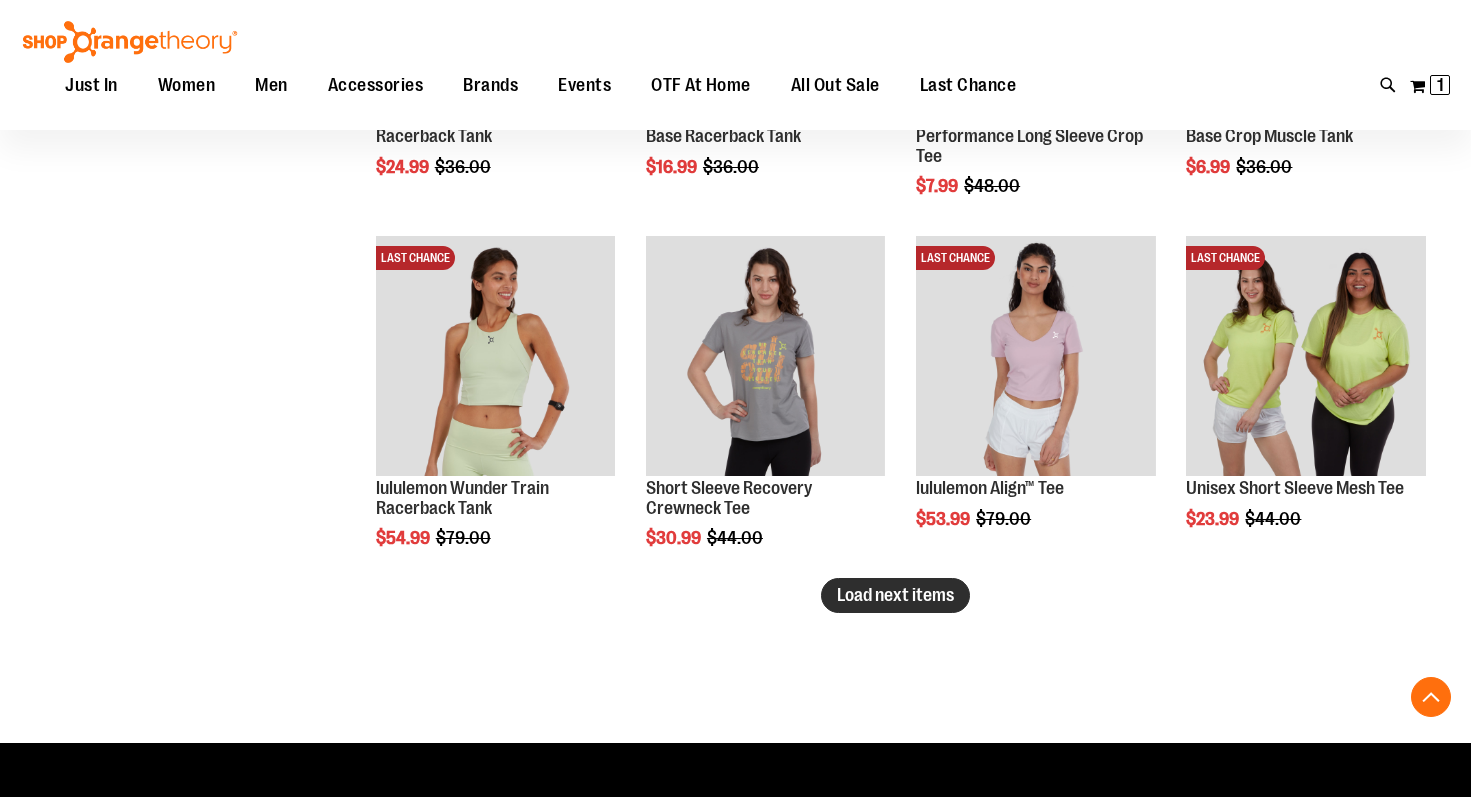 click on "Load next items" at bounding box center [895, 595] 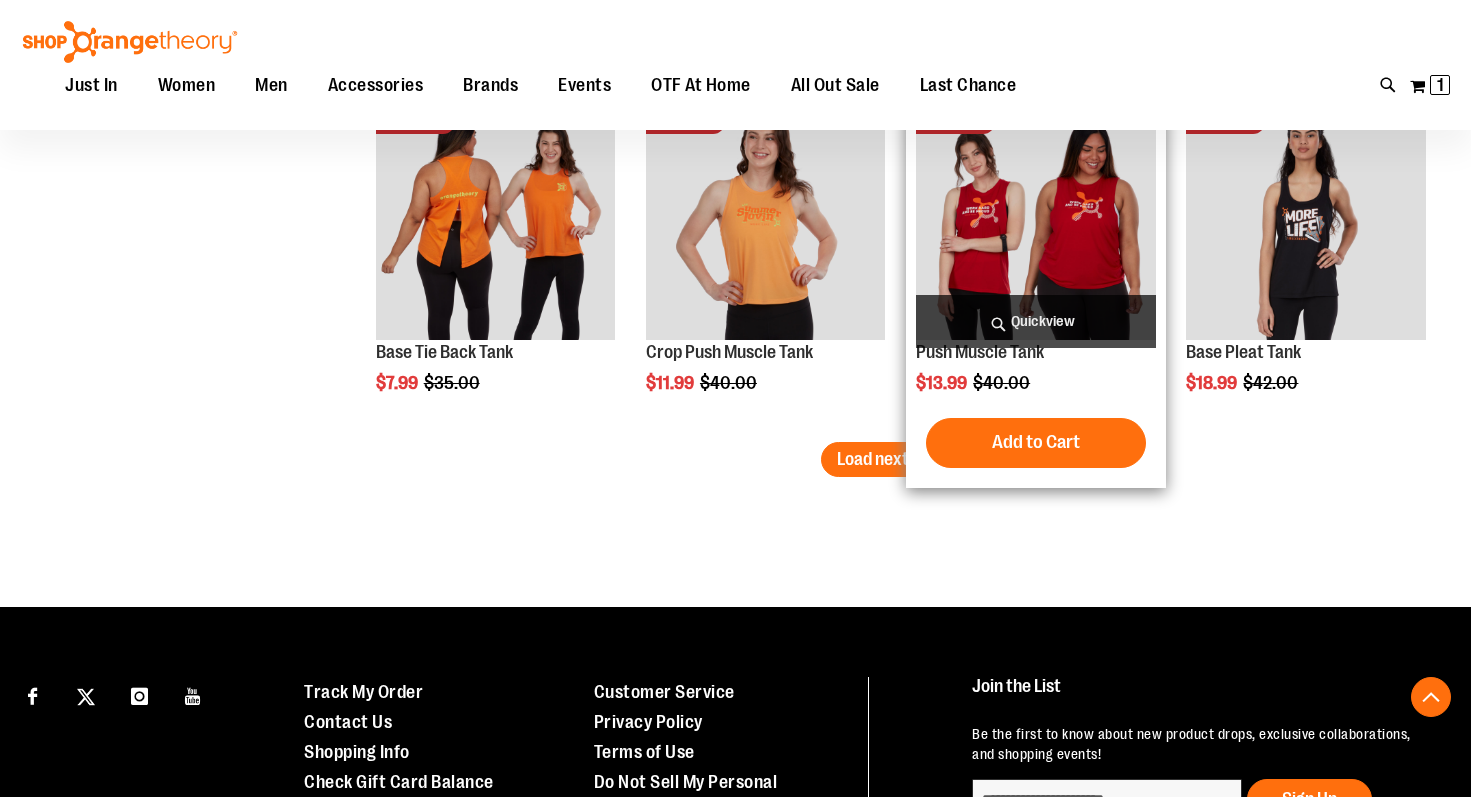 scroll, scrollTop: 5070, scrollLeft: 0, axis: vertical 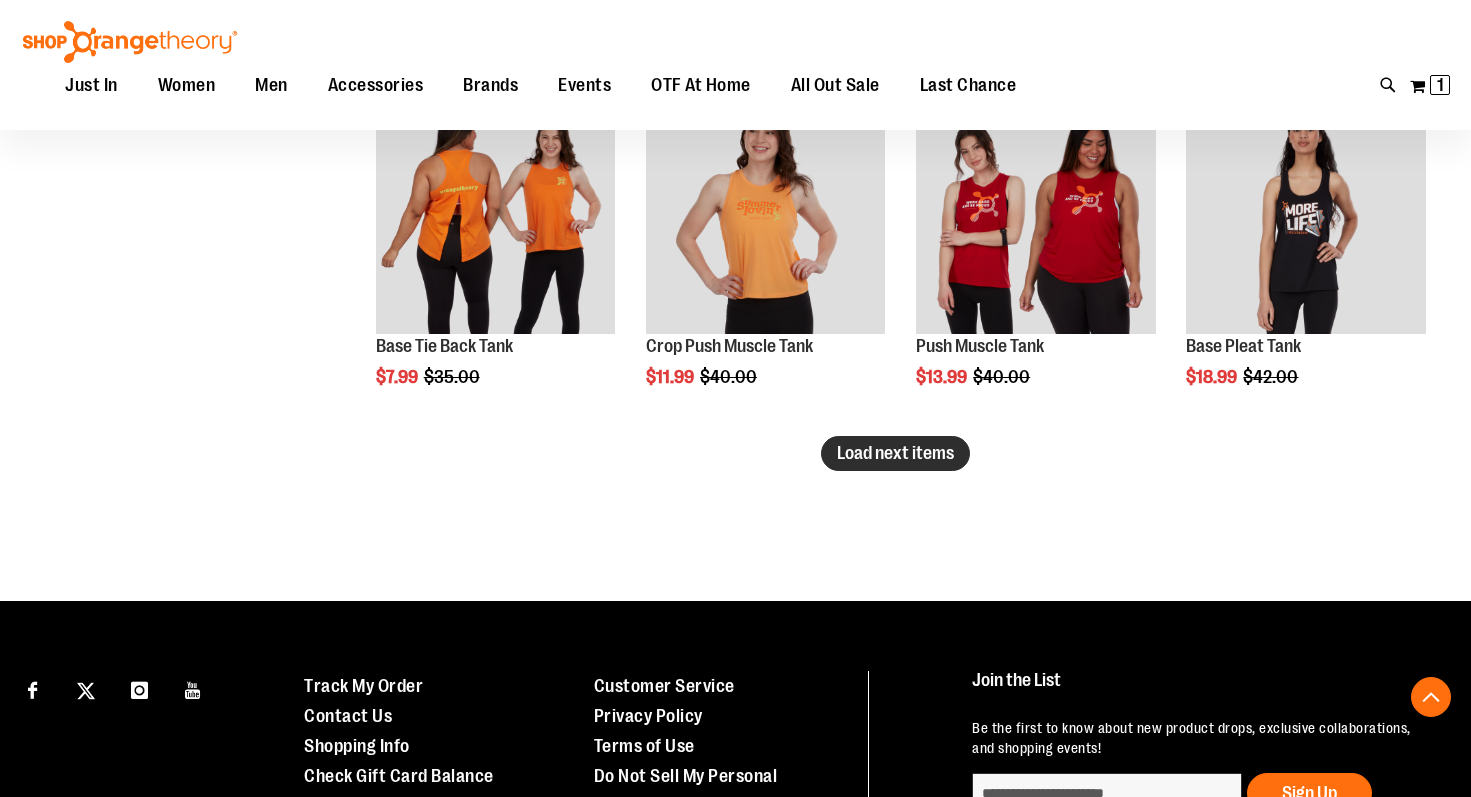 click on "Load next items" at bounding box center (895, 453) 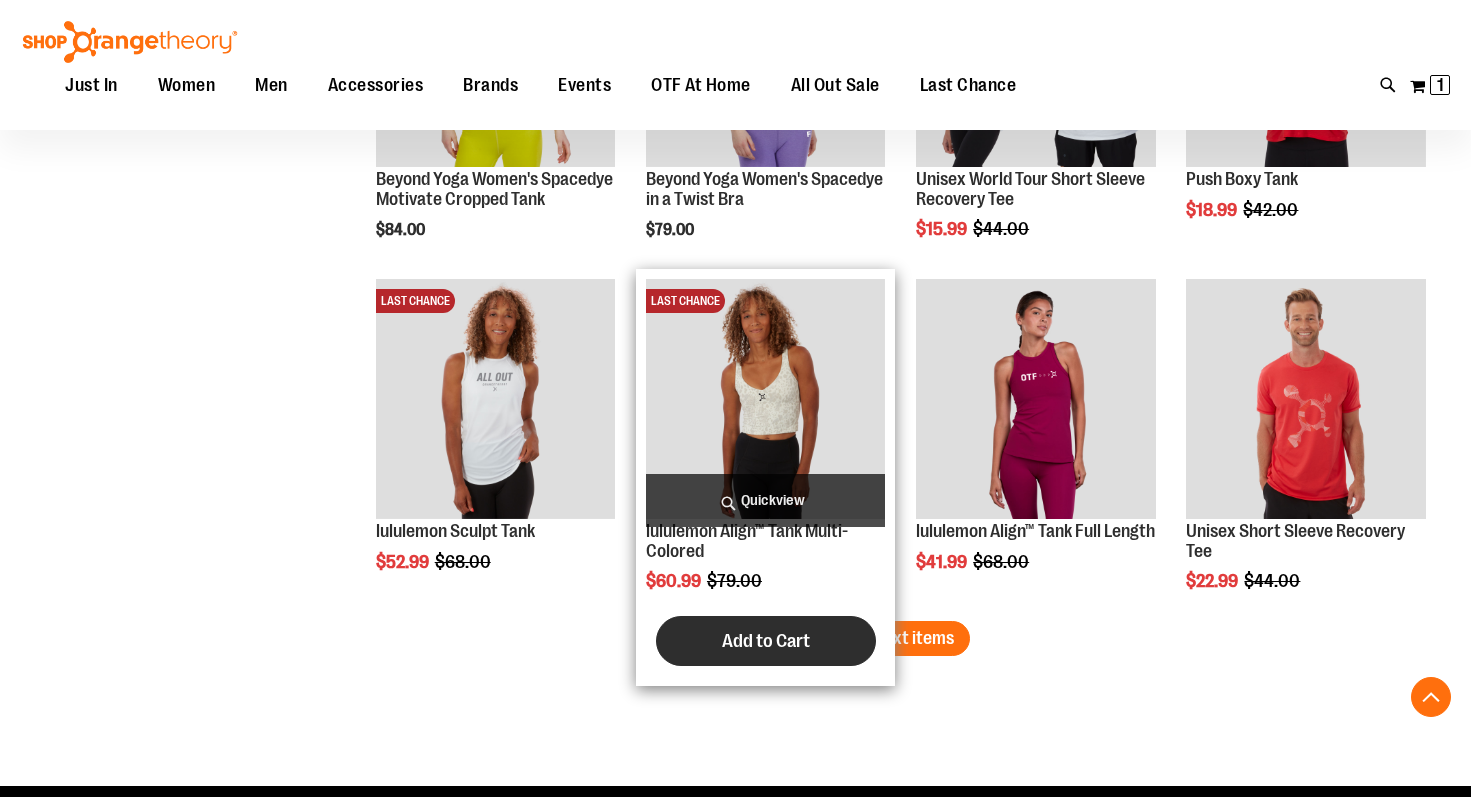 scroll, scrollTop: 5942, scrollLeft: 0, axis: vertical 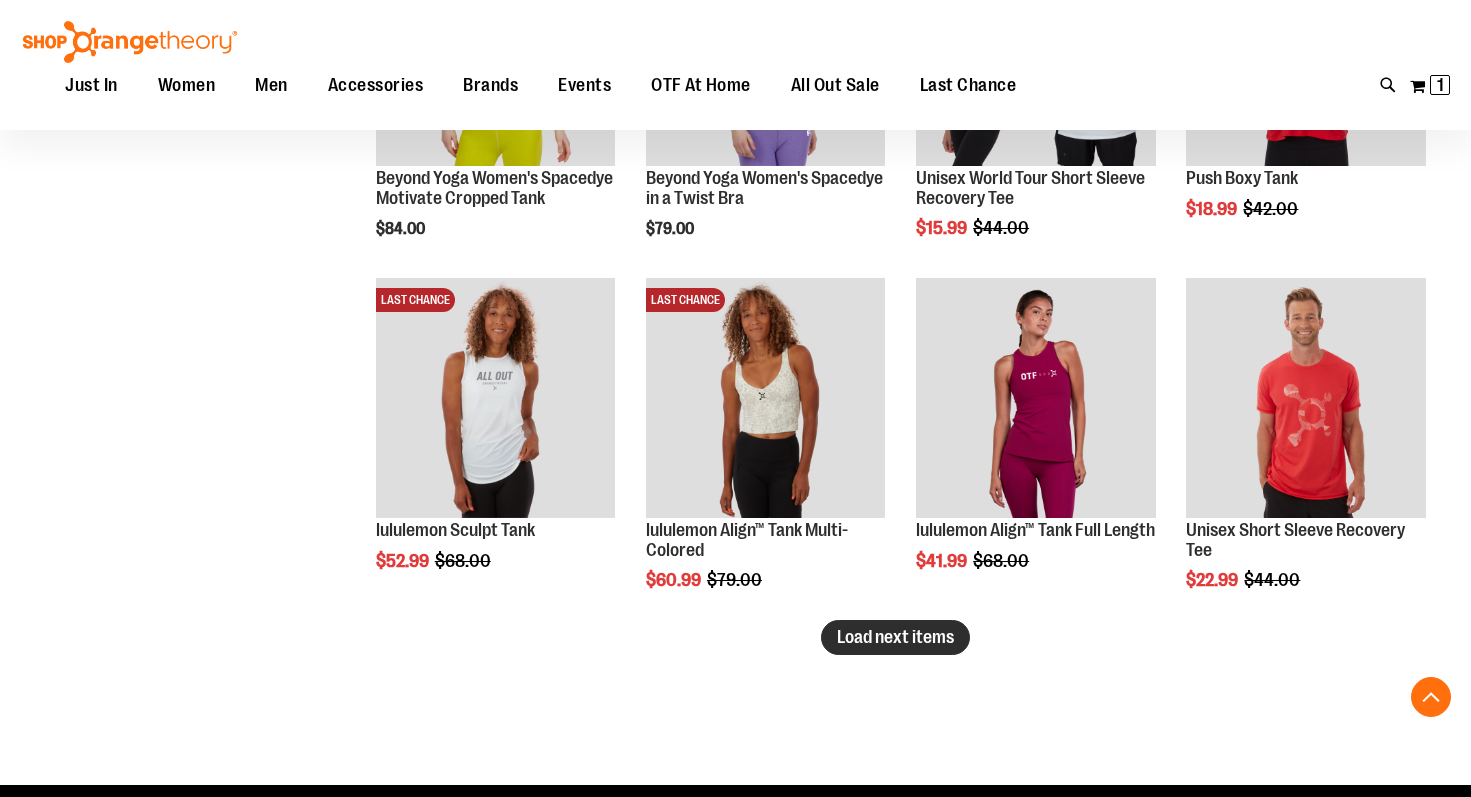 click on "Load next items" at bounding box center (895, 637) 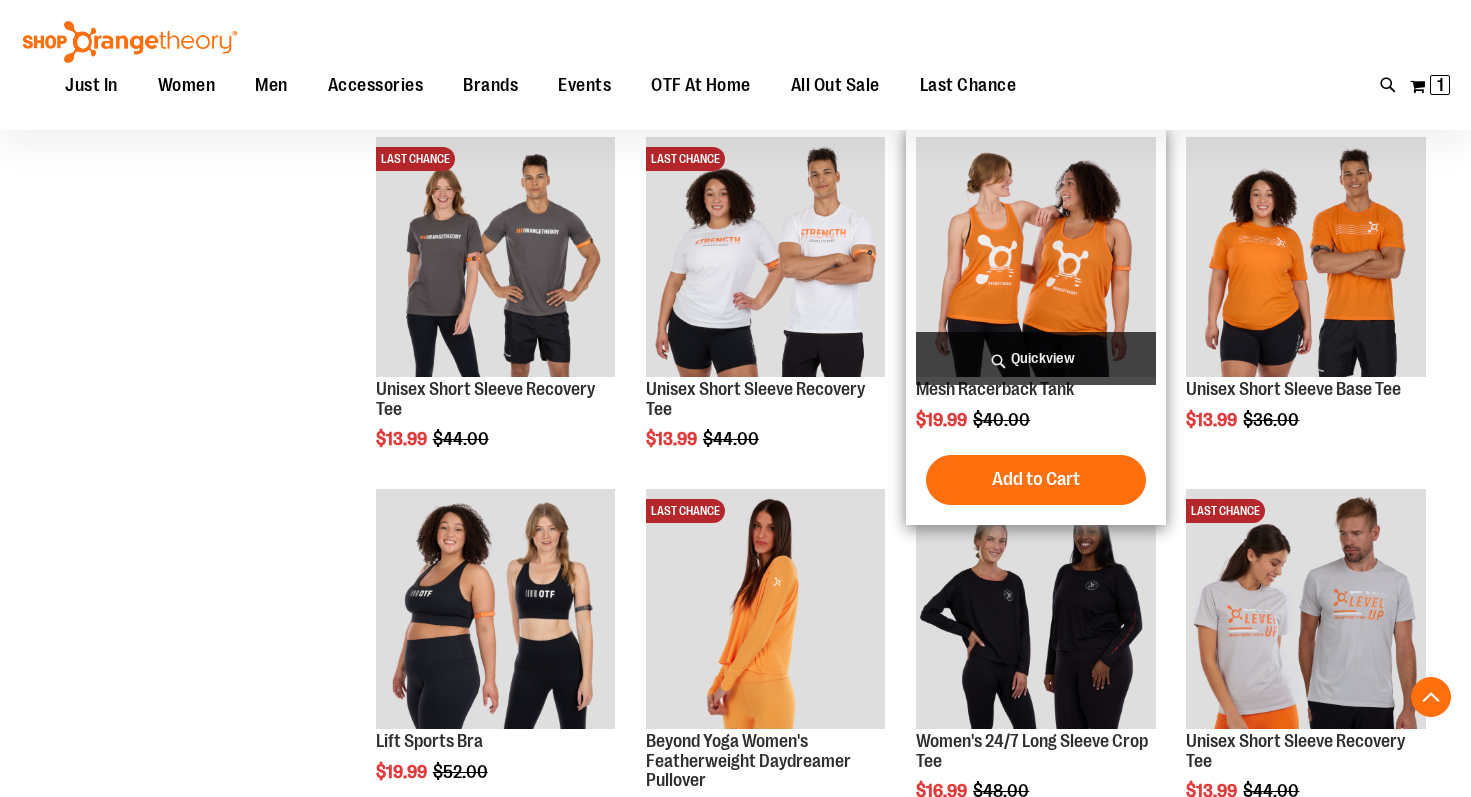 scroll, scrollTop: 2718, scrollLeft: 0, axis: vertical 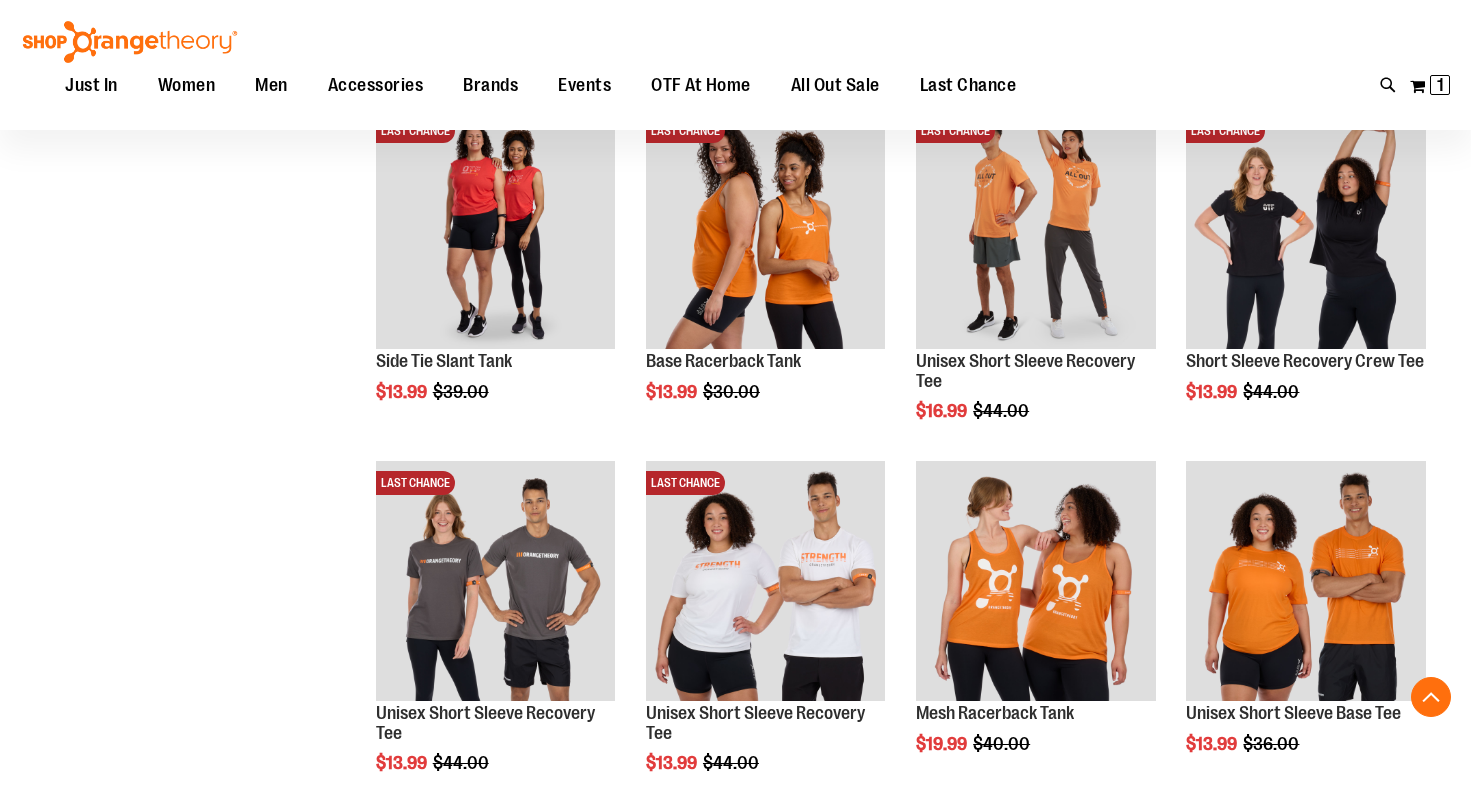 click on "Just In   Just In Basics New for Women New for Men New Accessories New Brands Pride & Patriotic Women   Women Tops Bottoms Outerwear Men   Men Tops Bottoms Outerwear Accessories   Accessories Bags Drinkware Headwear Socks Stickers Lifestyle Gift Cards Brands   Brands Nike lululemon Cloud9ine Beyond Yoga Rhone FP Movement Events OTF At Home All Out Sale   All Out Sale Under $10 Under $20 Under $50 Under $100 CoBrands Last Chance   Last Chance Men Women Accessories" at bounding box center (656, 86) 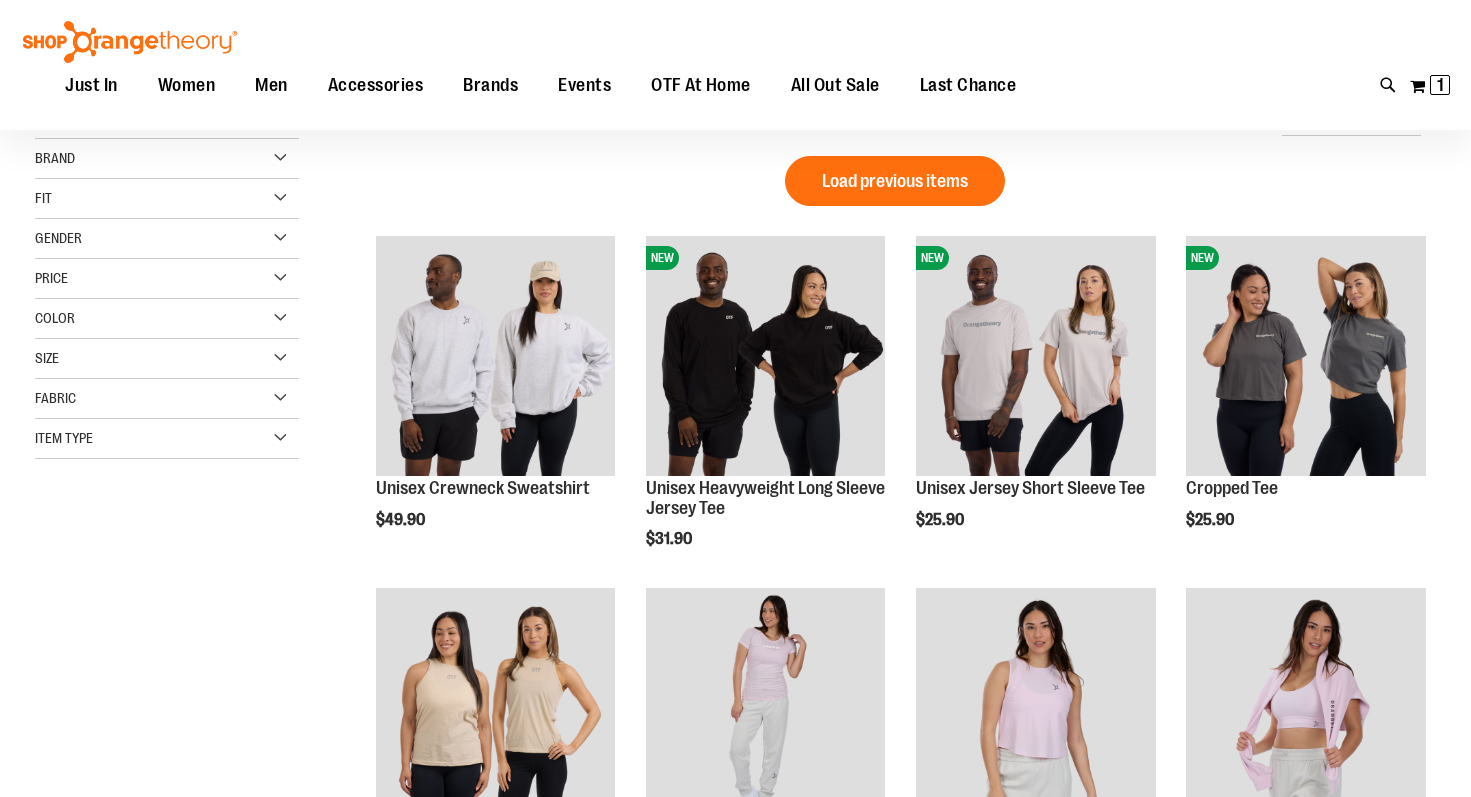 scroll, scrollTop: 0, scrollLeft: 0, axis: both 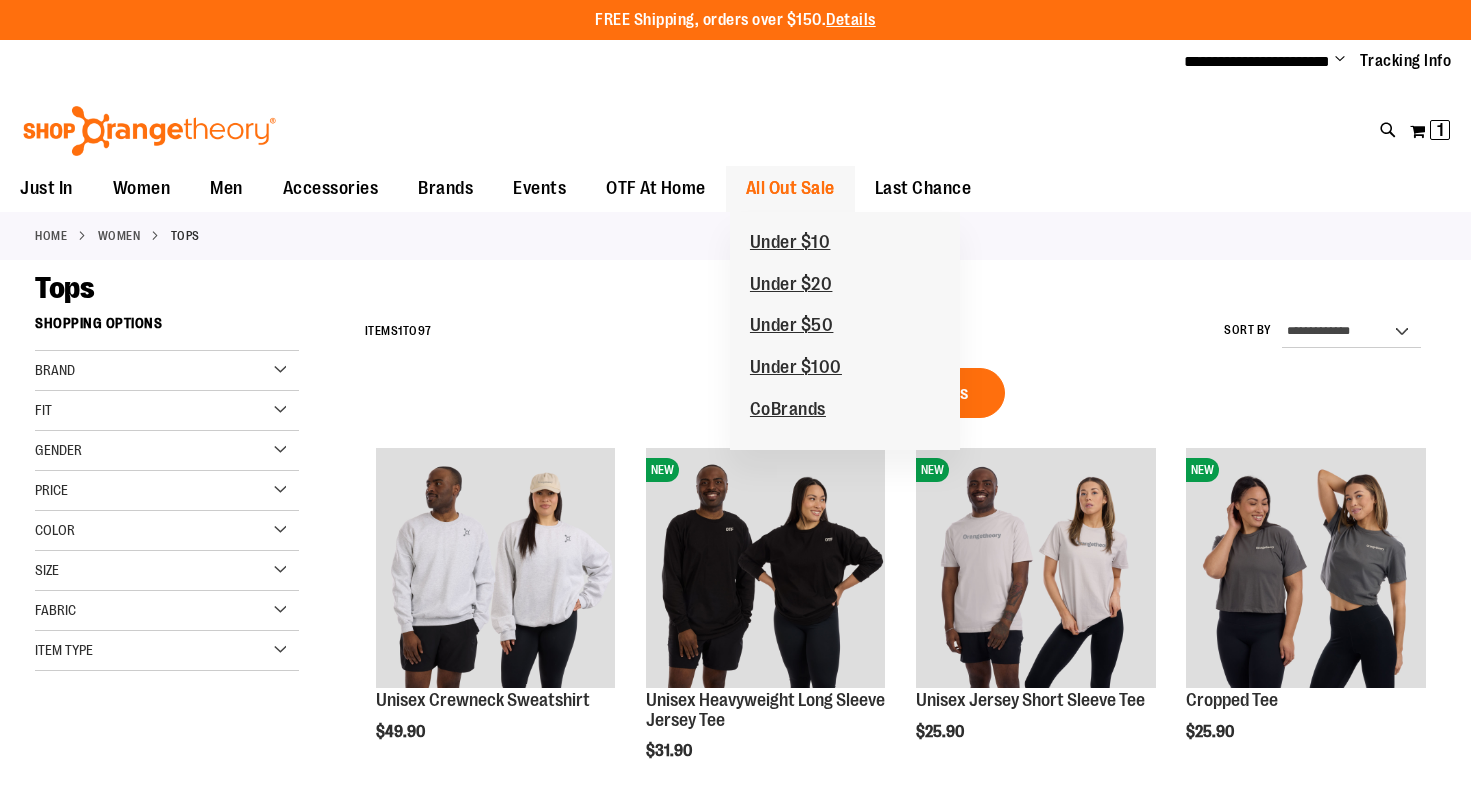 click on "All Out Sale" at bounding box center (790, 188) 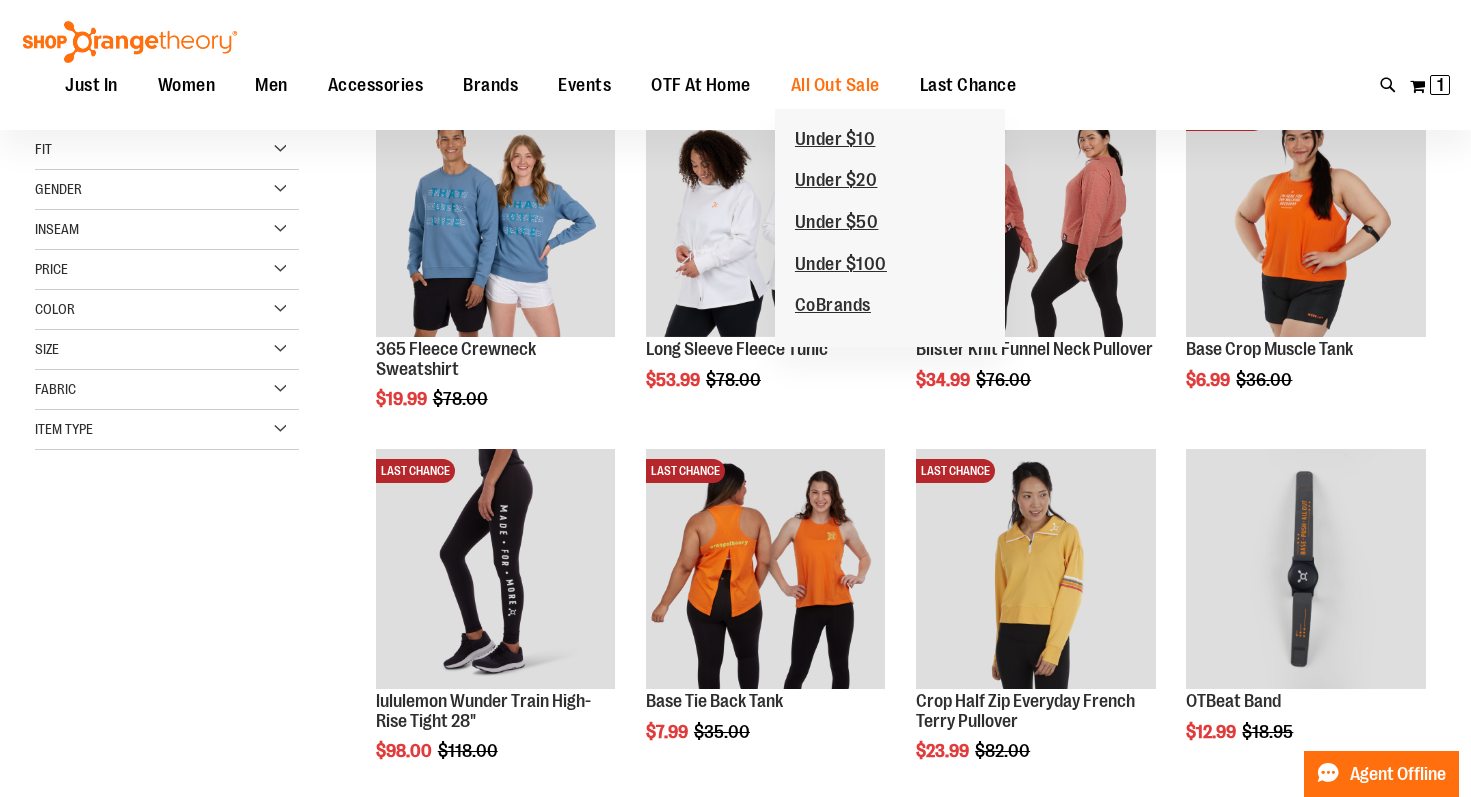 scroll, scrollTop: 318, scrollLeft: 0, axis: vertical 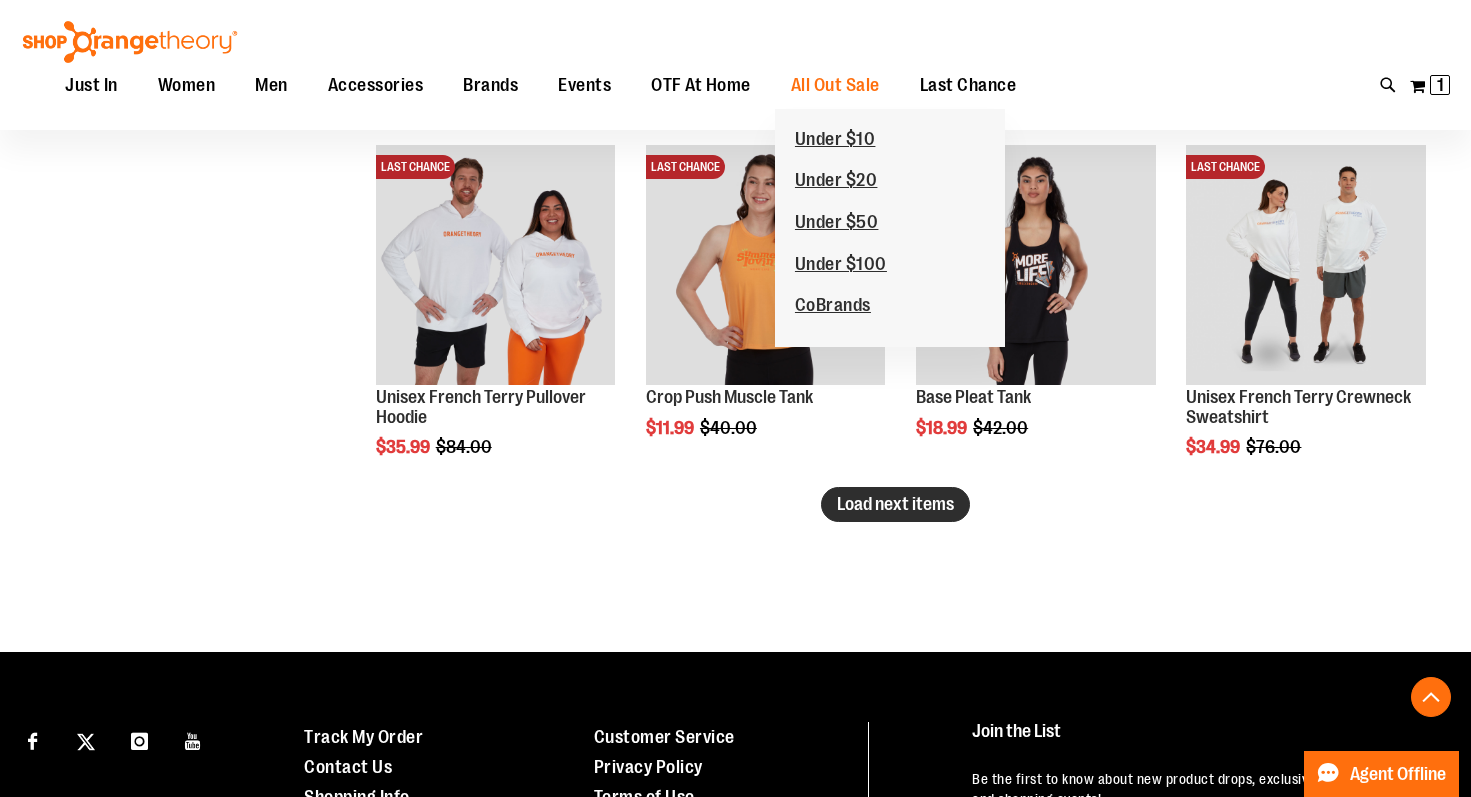 click on "Load next items" at bounding box center [895, 504] 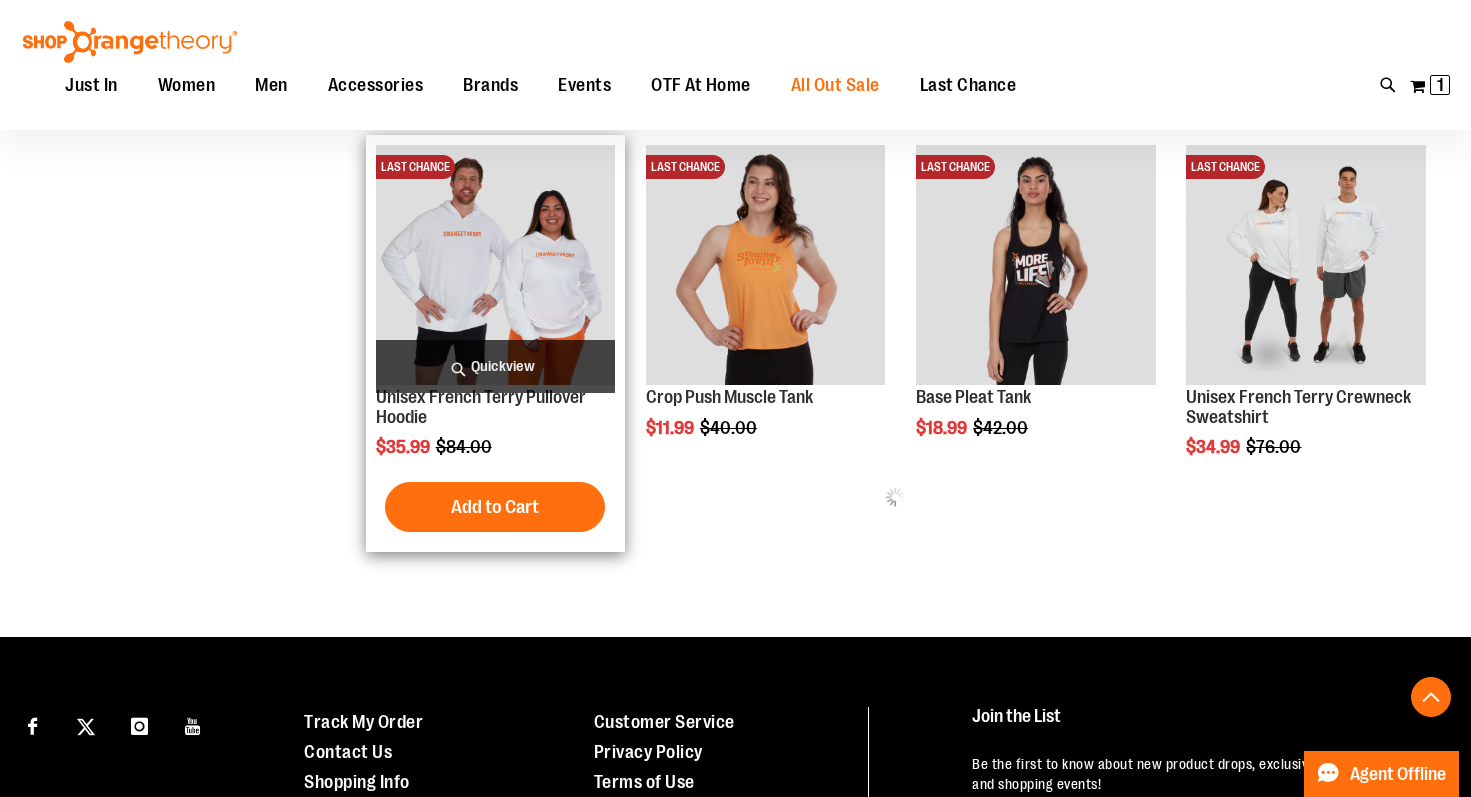click at bounding box center (495, 264) 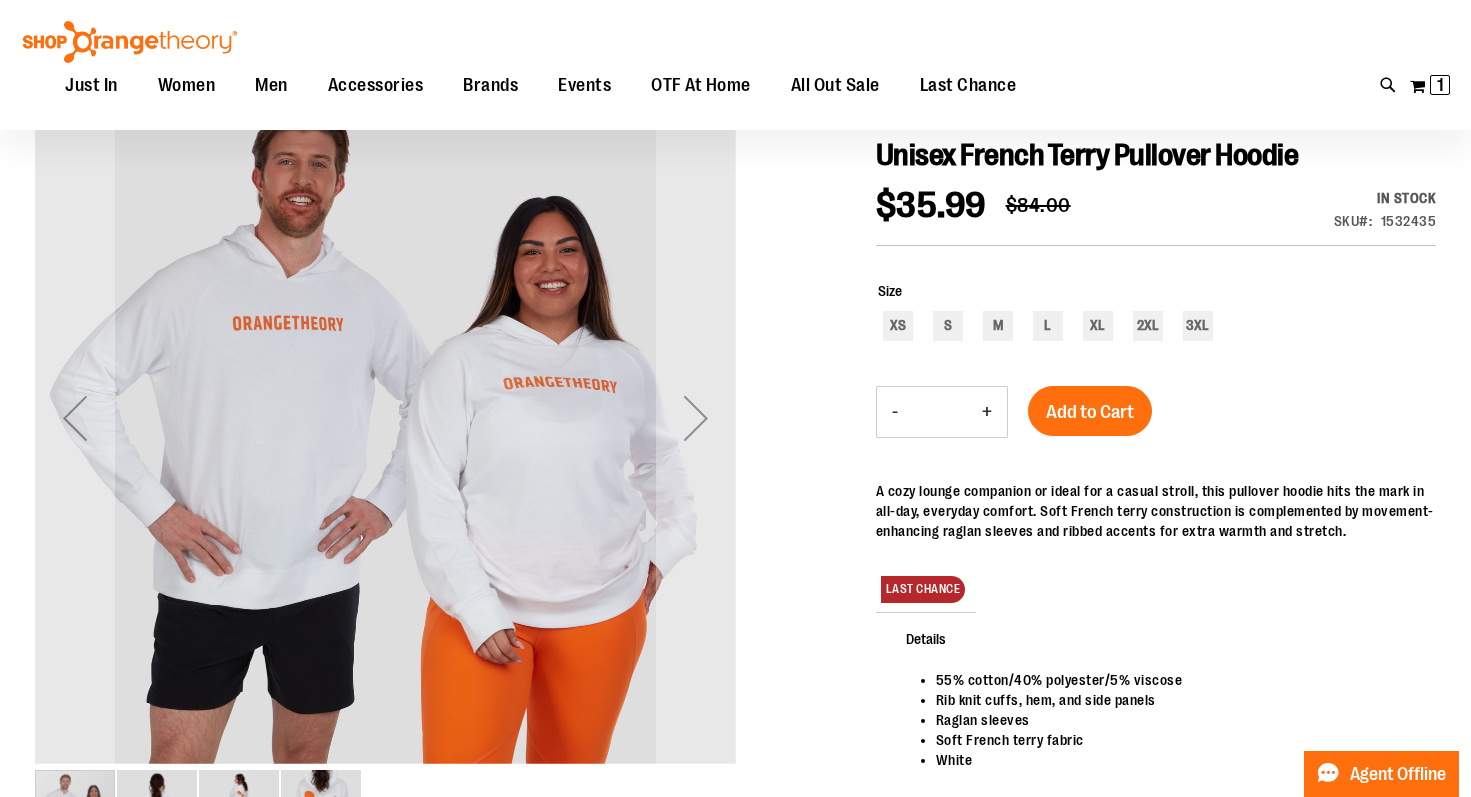 scroll, scrollTop: 226, scrollLeft: 0, axis: vertical 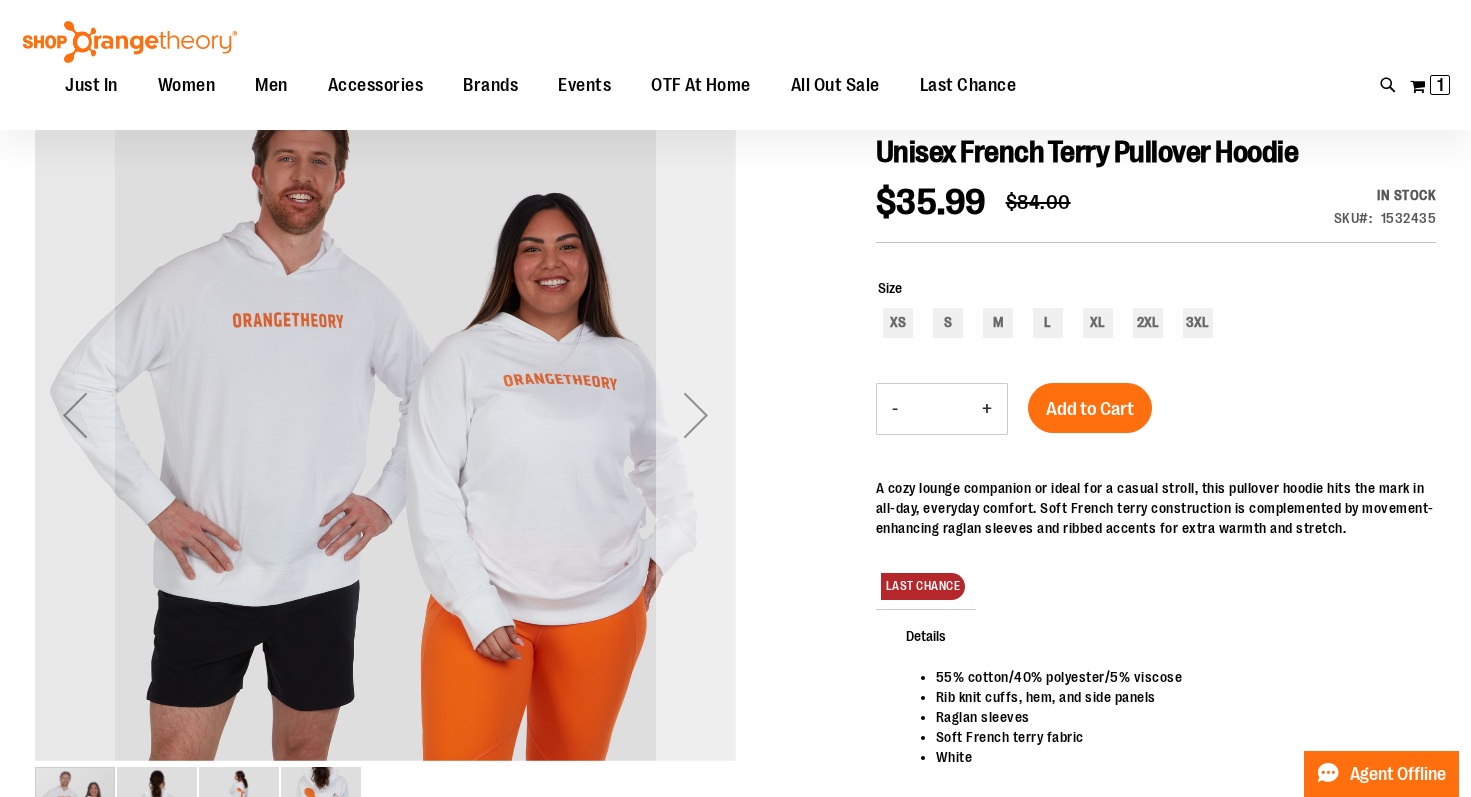 click at bounding box center (696, 415) 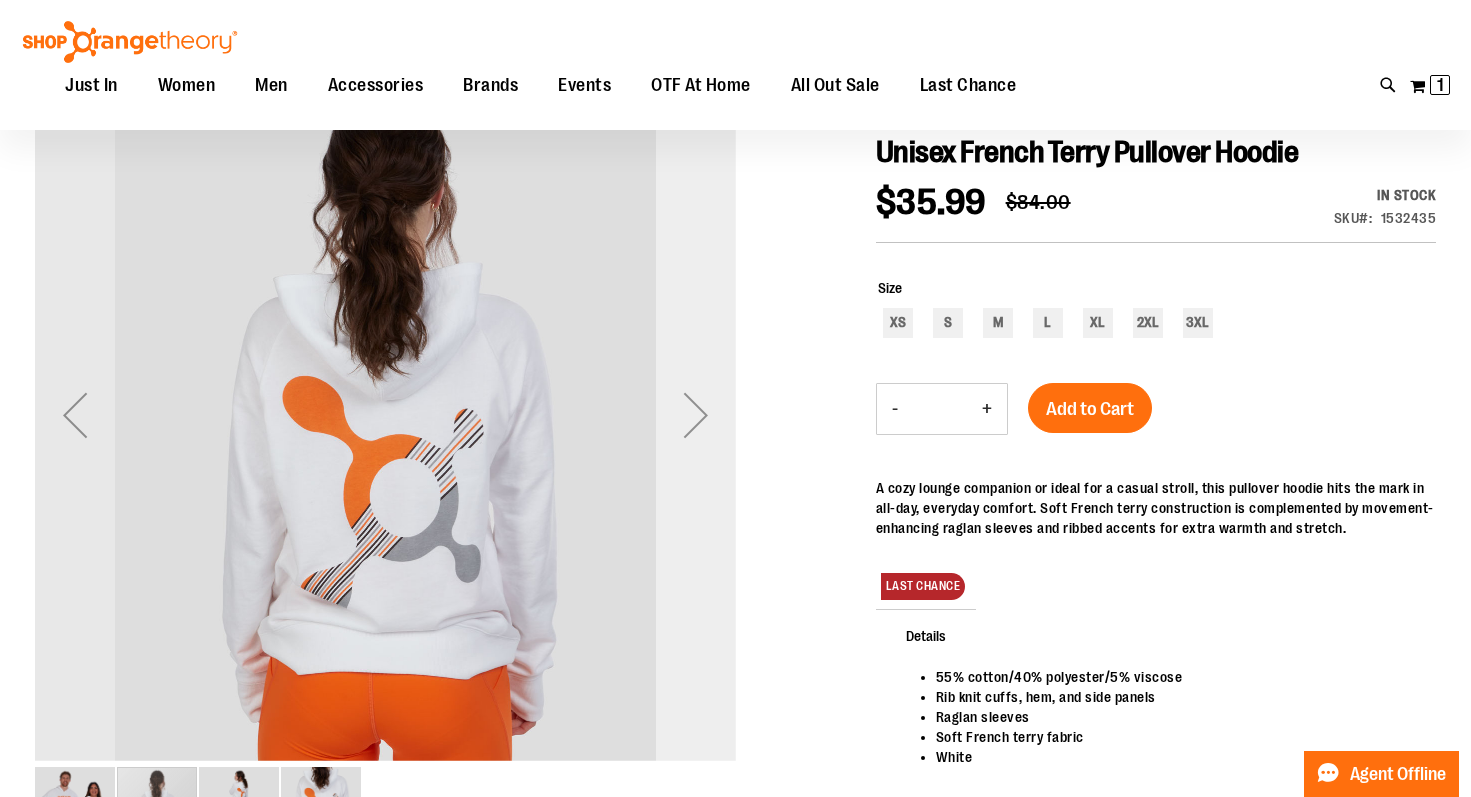 click at bounding box center [696, 415] 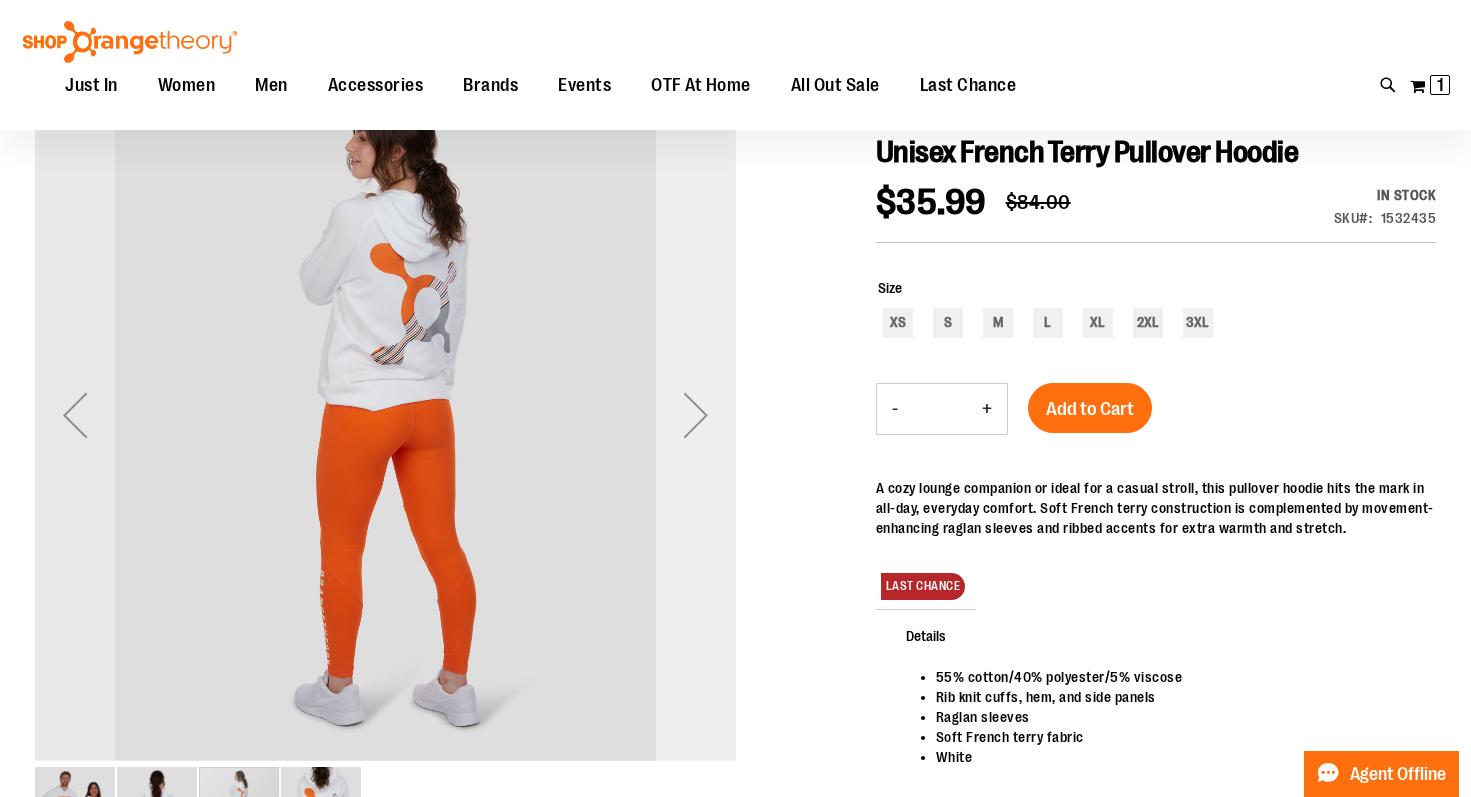 click at bounding box center [696, 415] 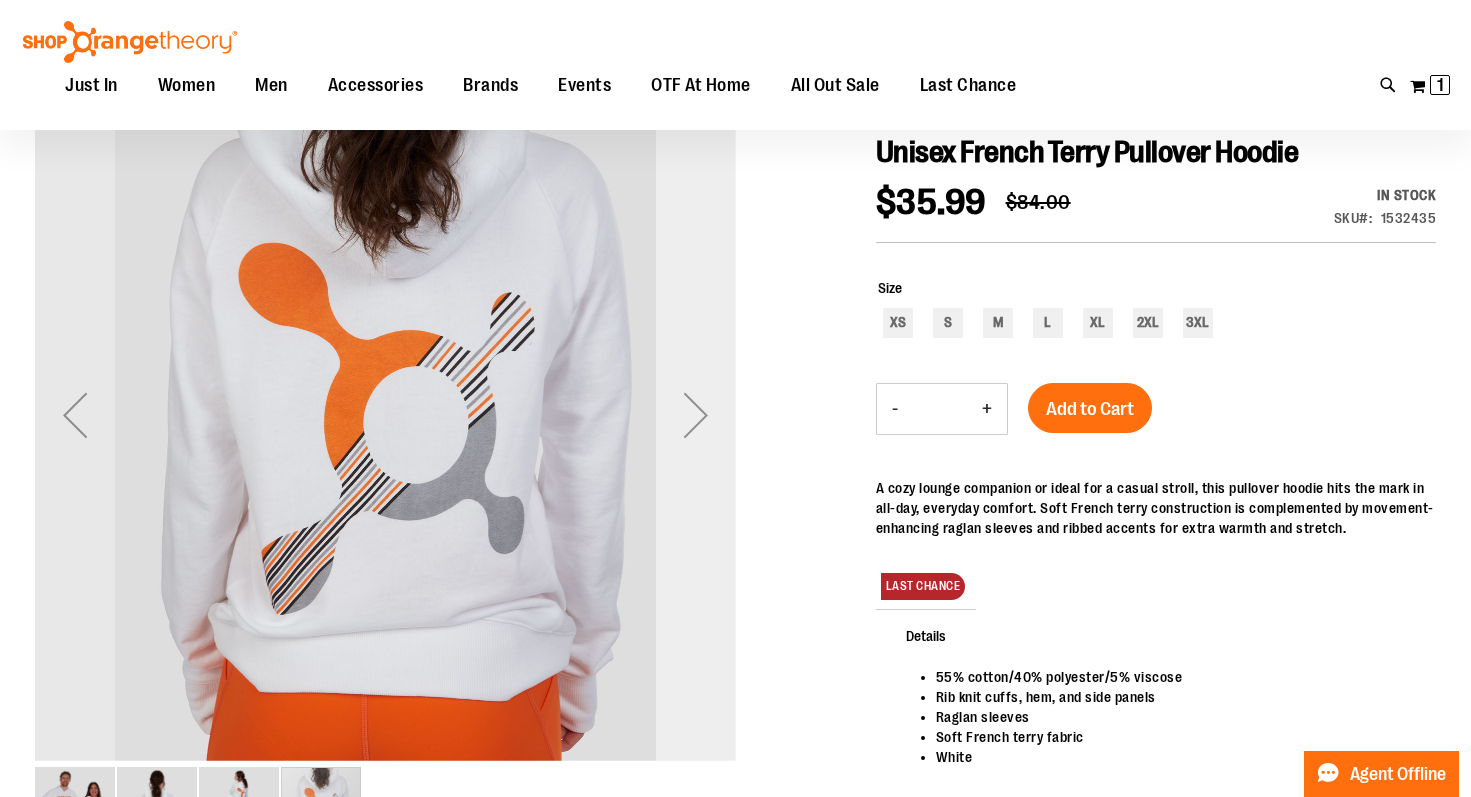 click at bounding box center (696, 415) 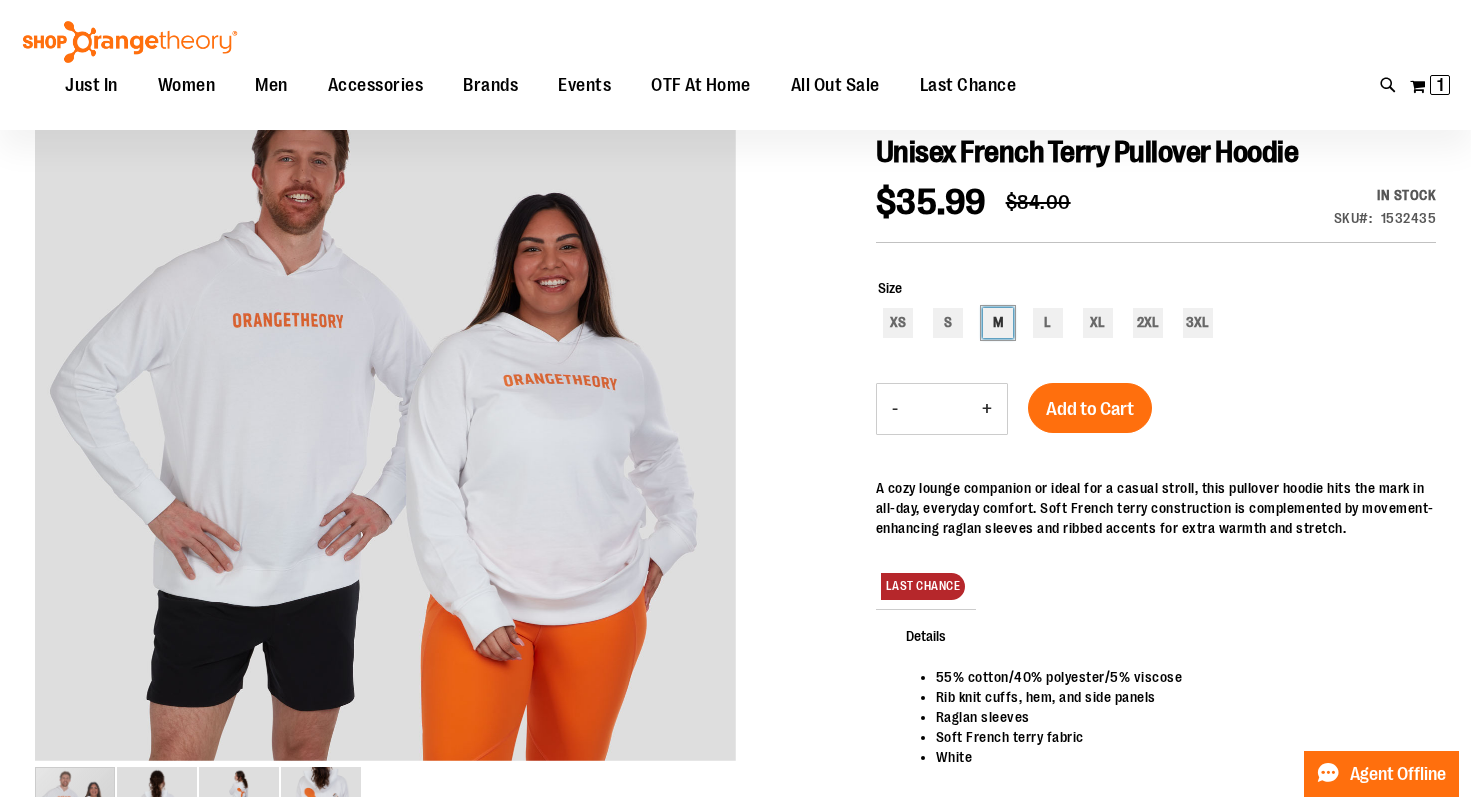 click on "M" at bounding box center (998, 323) 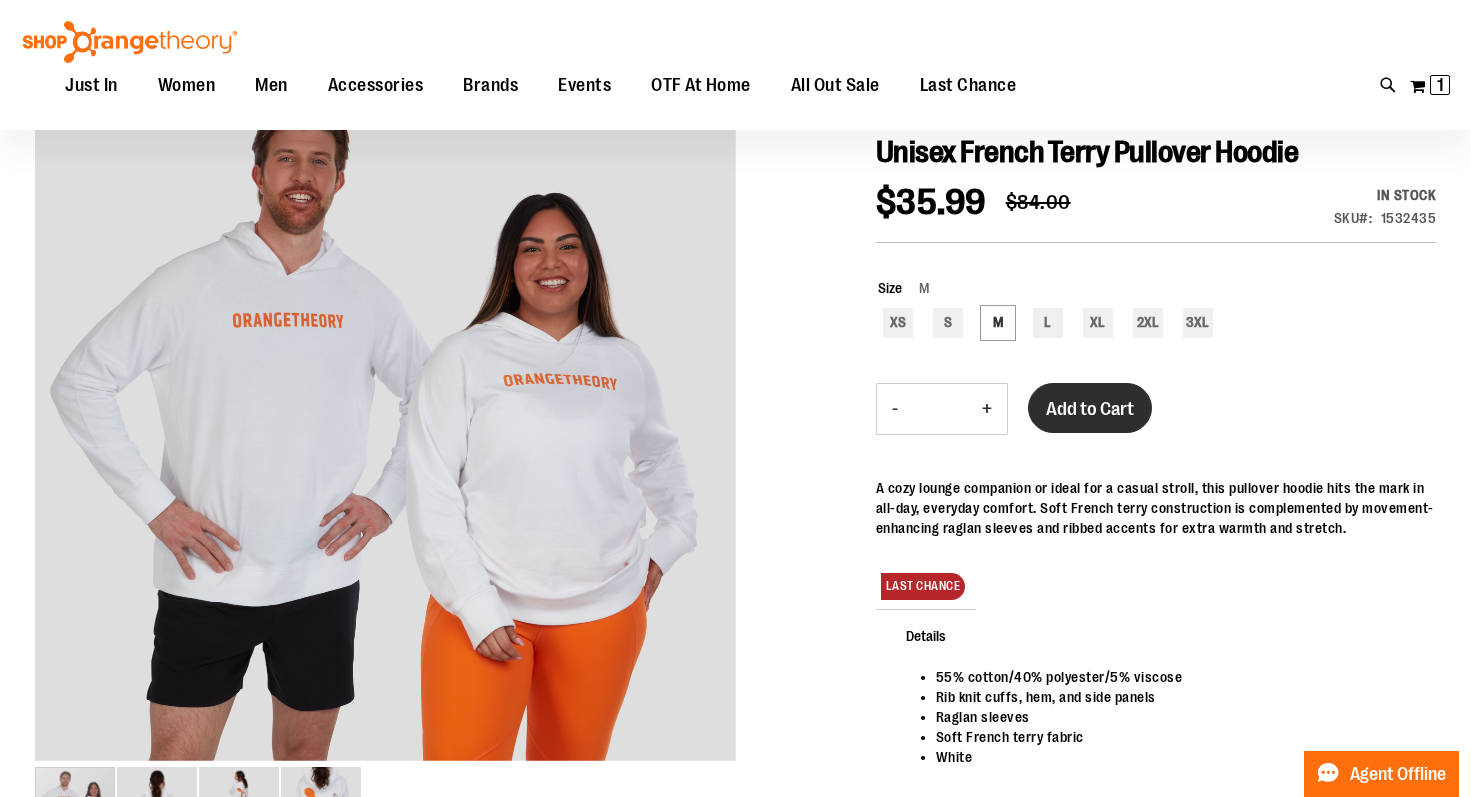 click on "Add to Cart" at bounding box center [1090, 409] 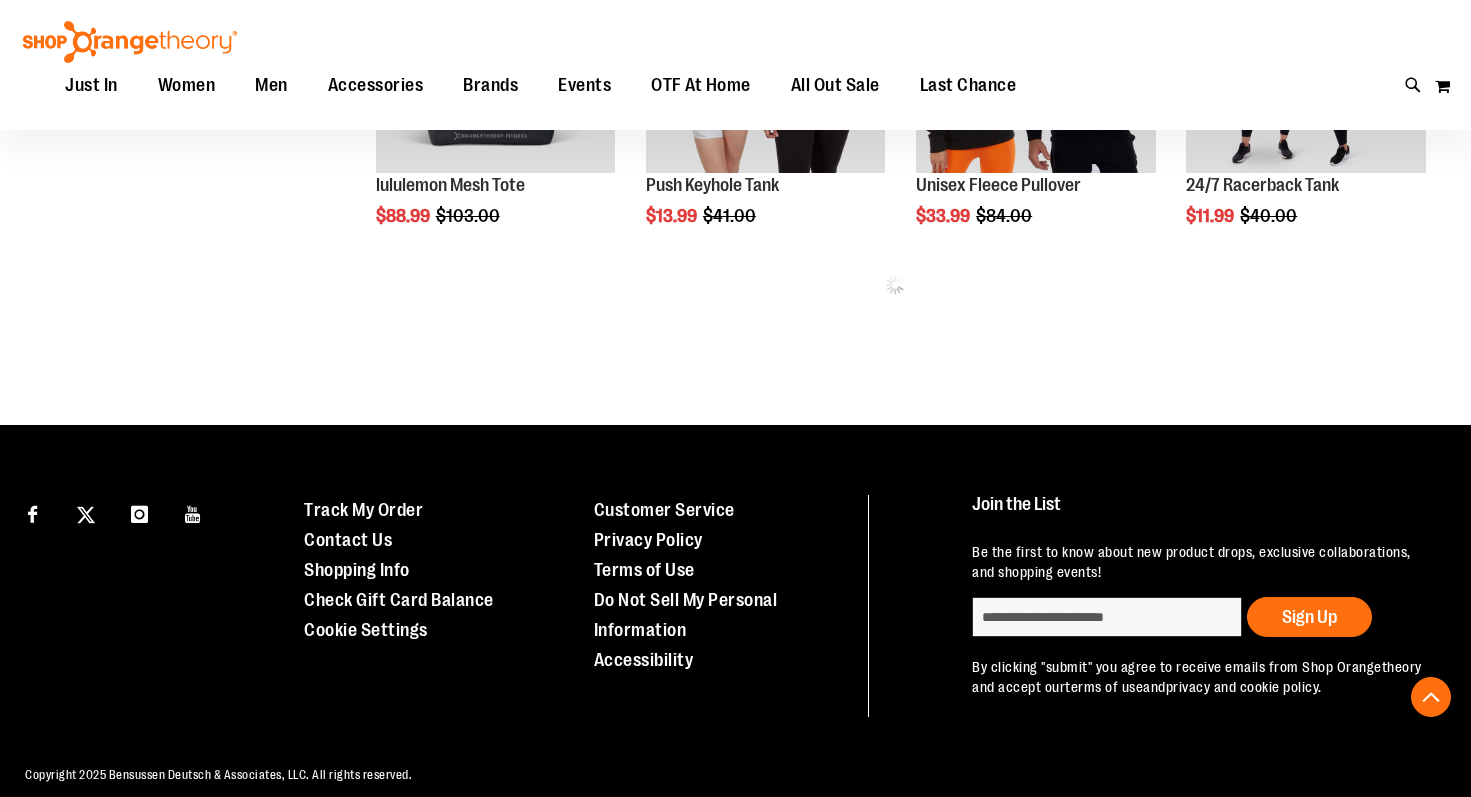 scroll, scrollTop: 1027, scrollLeft: 0, axis: vertical 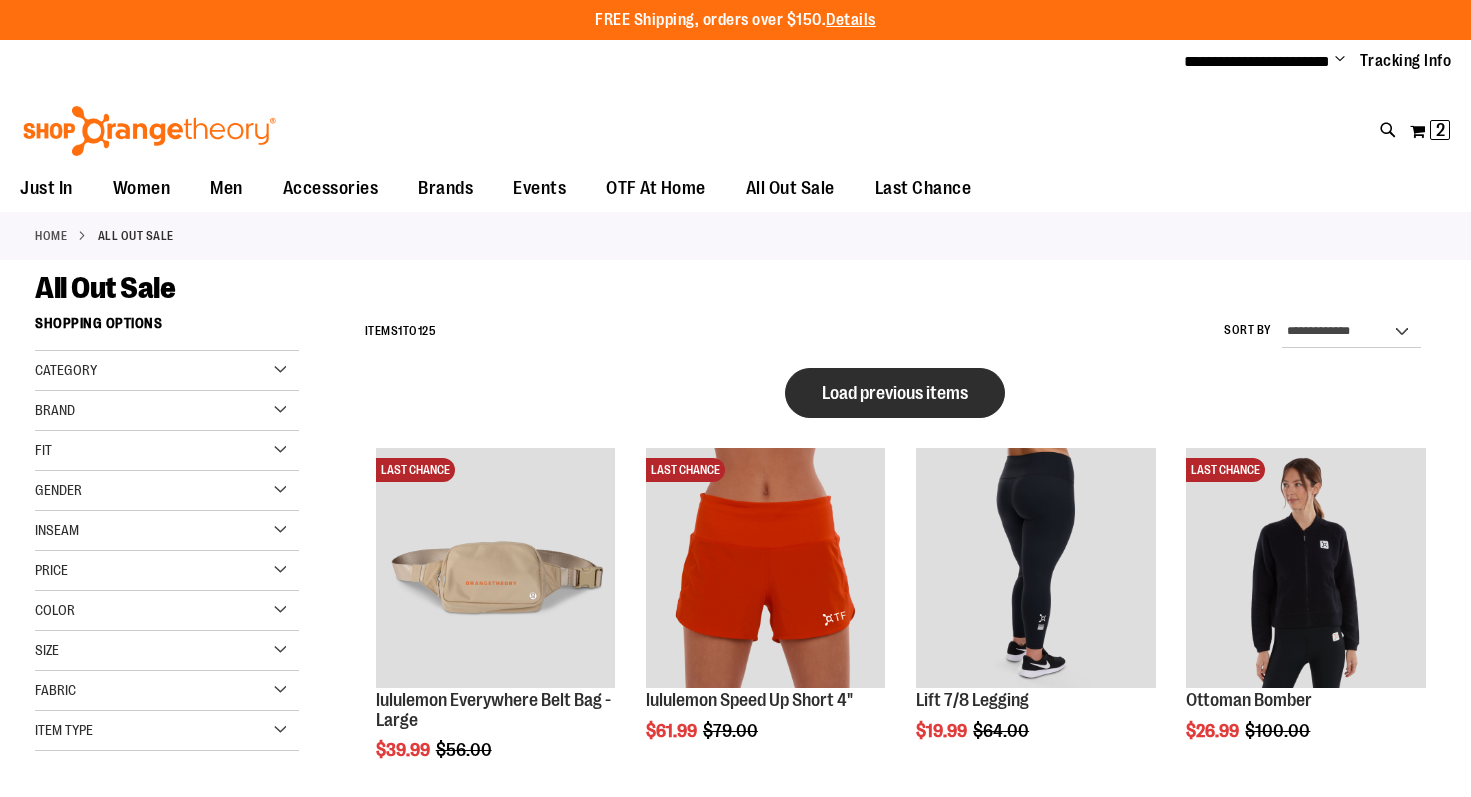 click on "Load previous items" at bounding box center [895, 393] 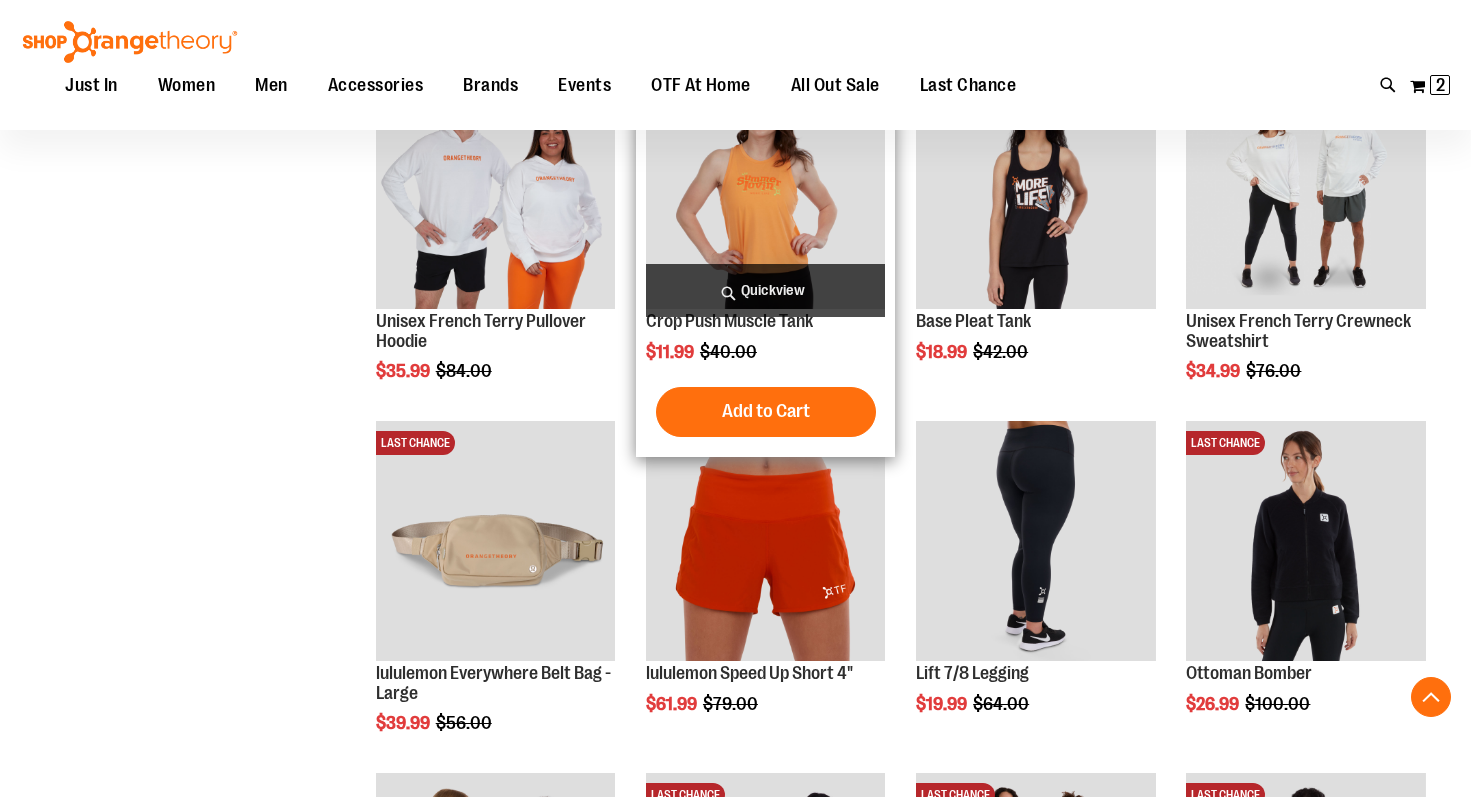 scroll, scrollTop: 872, scrollLeft: 0, axis: vertical 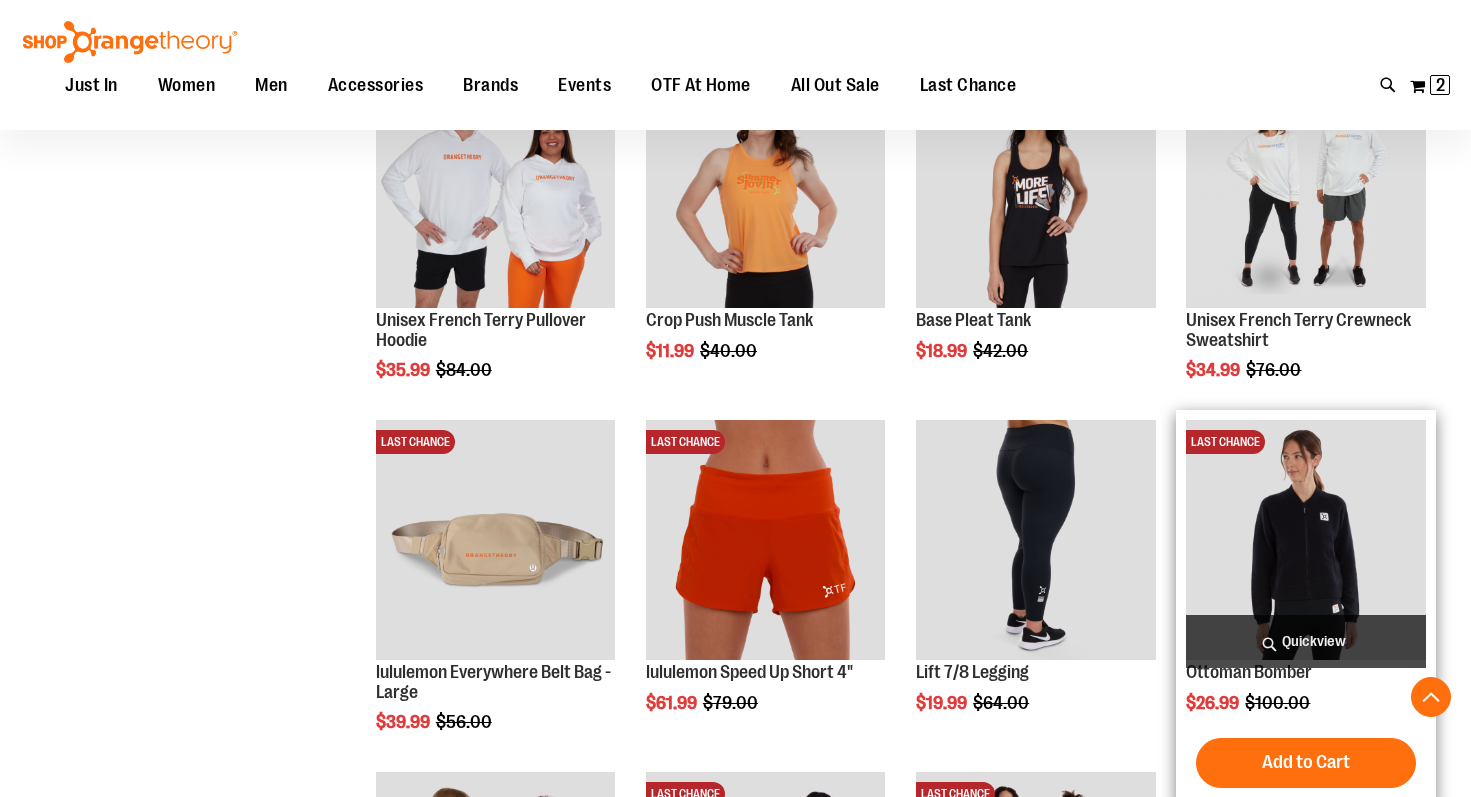 click at bounding box center (1305, 539) 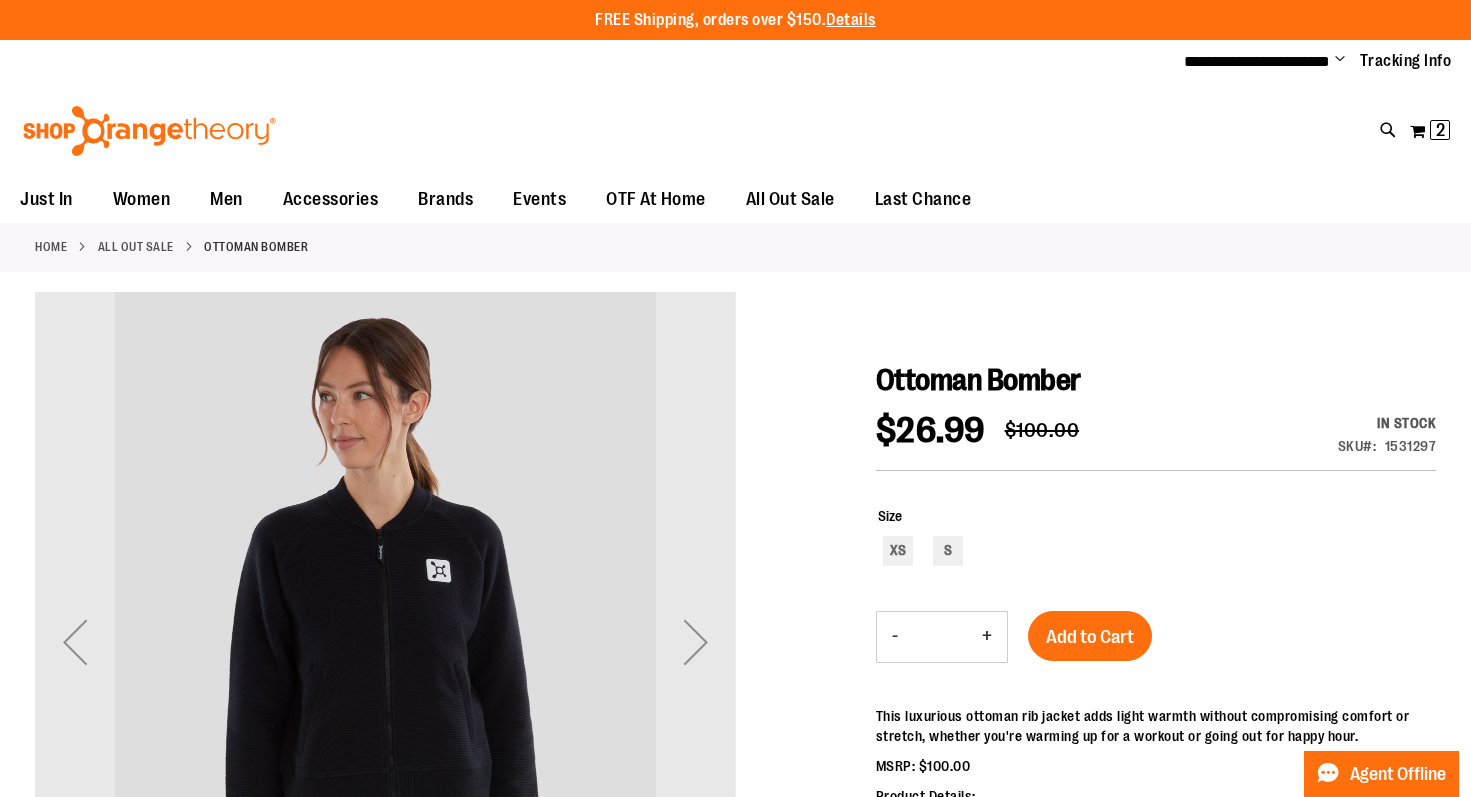 scroll, scrollTop: 0, scrollLeft: 0, axis: both 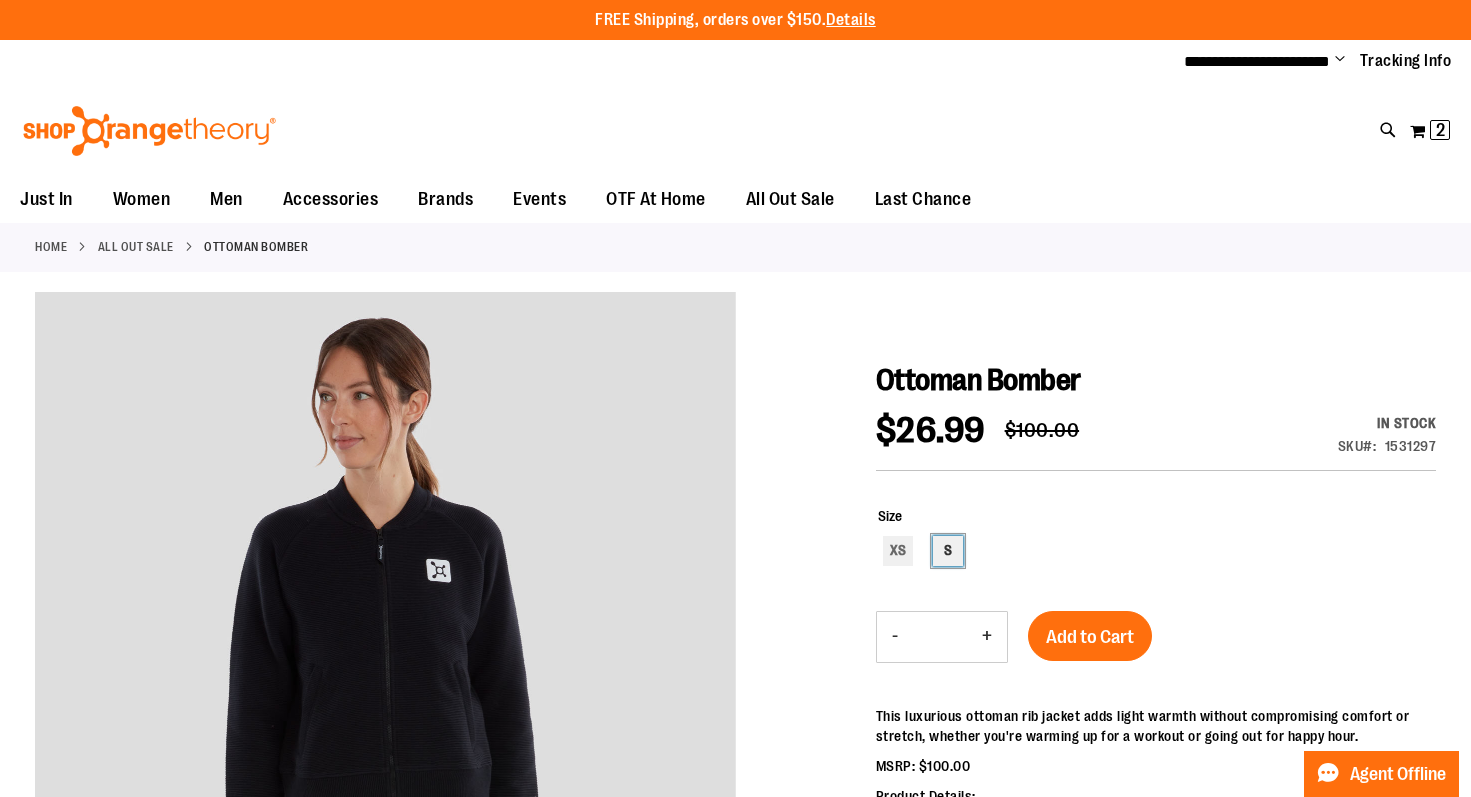 click on "S" at bounding box center (948, 551) 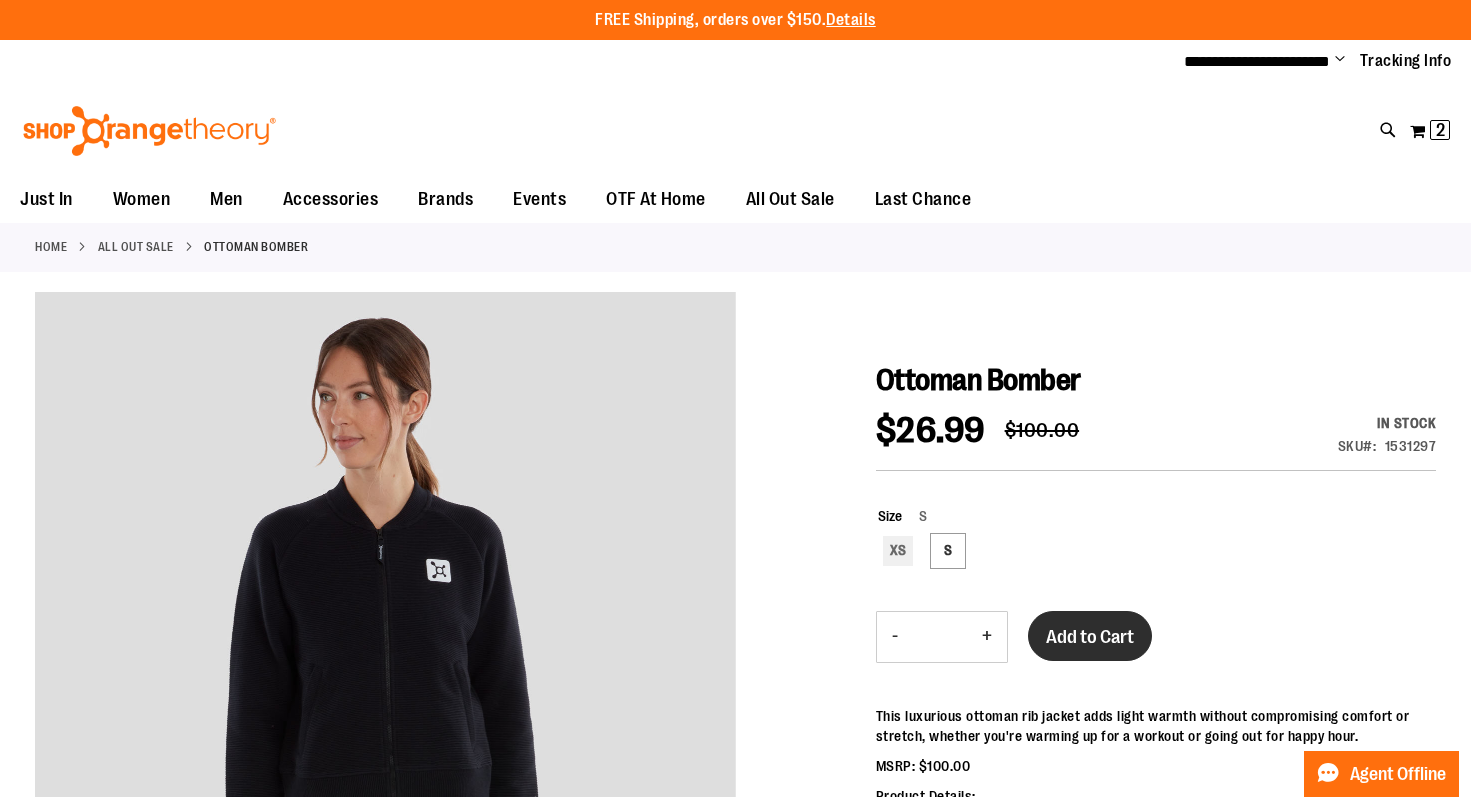 click on "Add to Cart" at bounding box center (1090, 637) 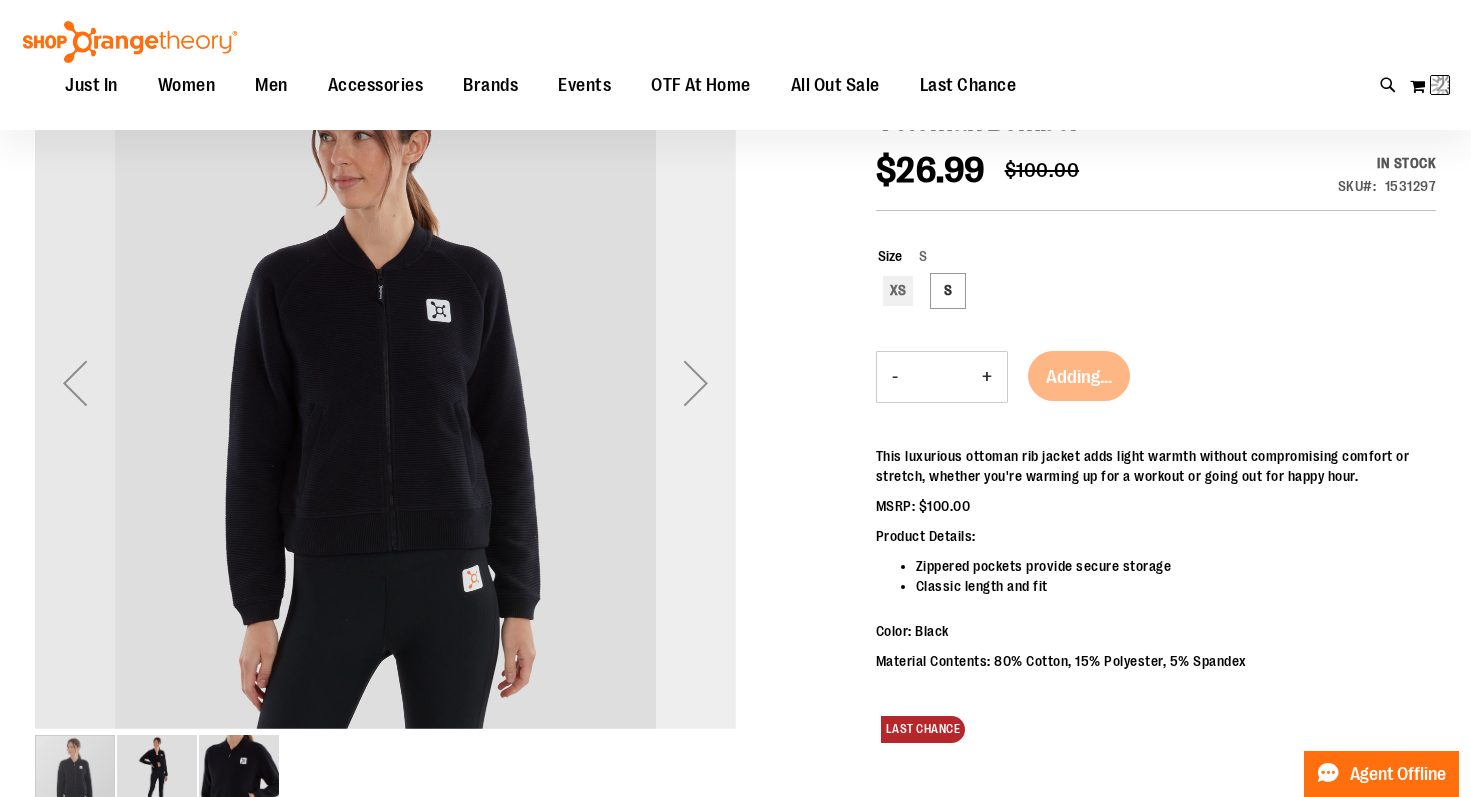 scroll, scrollTop: 263, scrollLeft: 0, axis: vertical 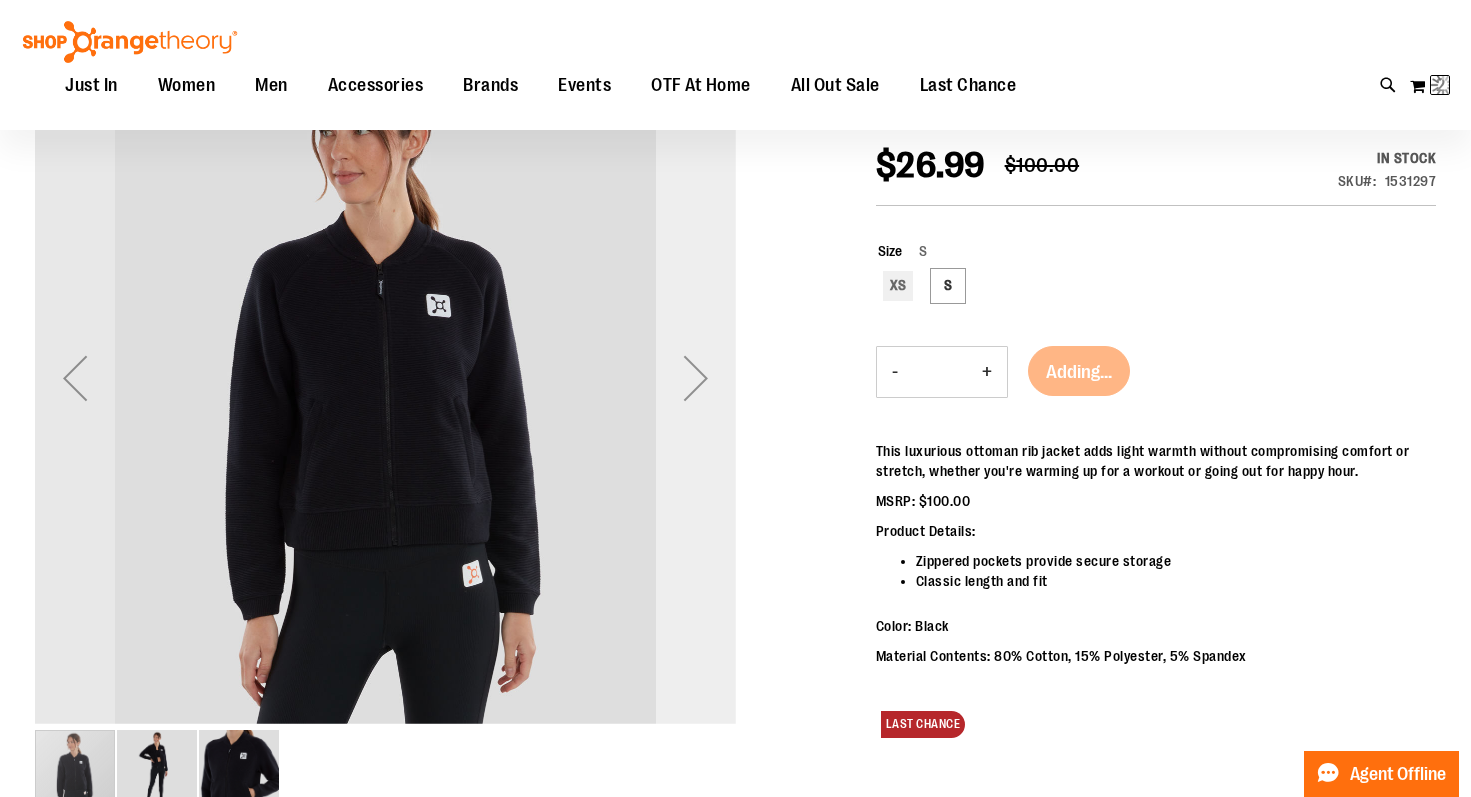 click at bounding box center (696, 378) 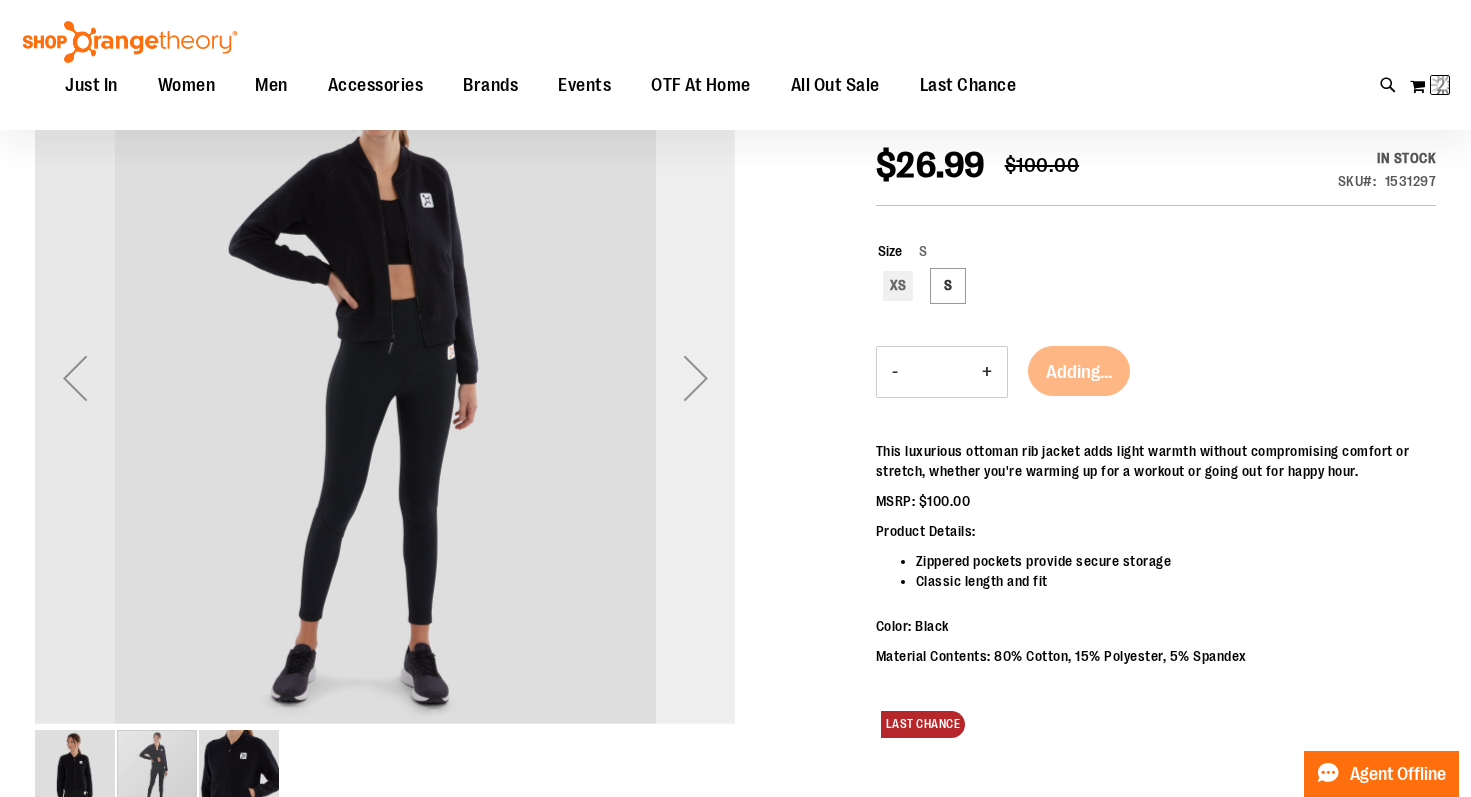 click at bounding box center [696, 378] 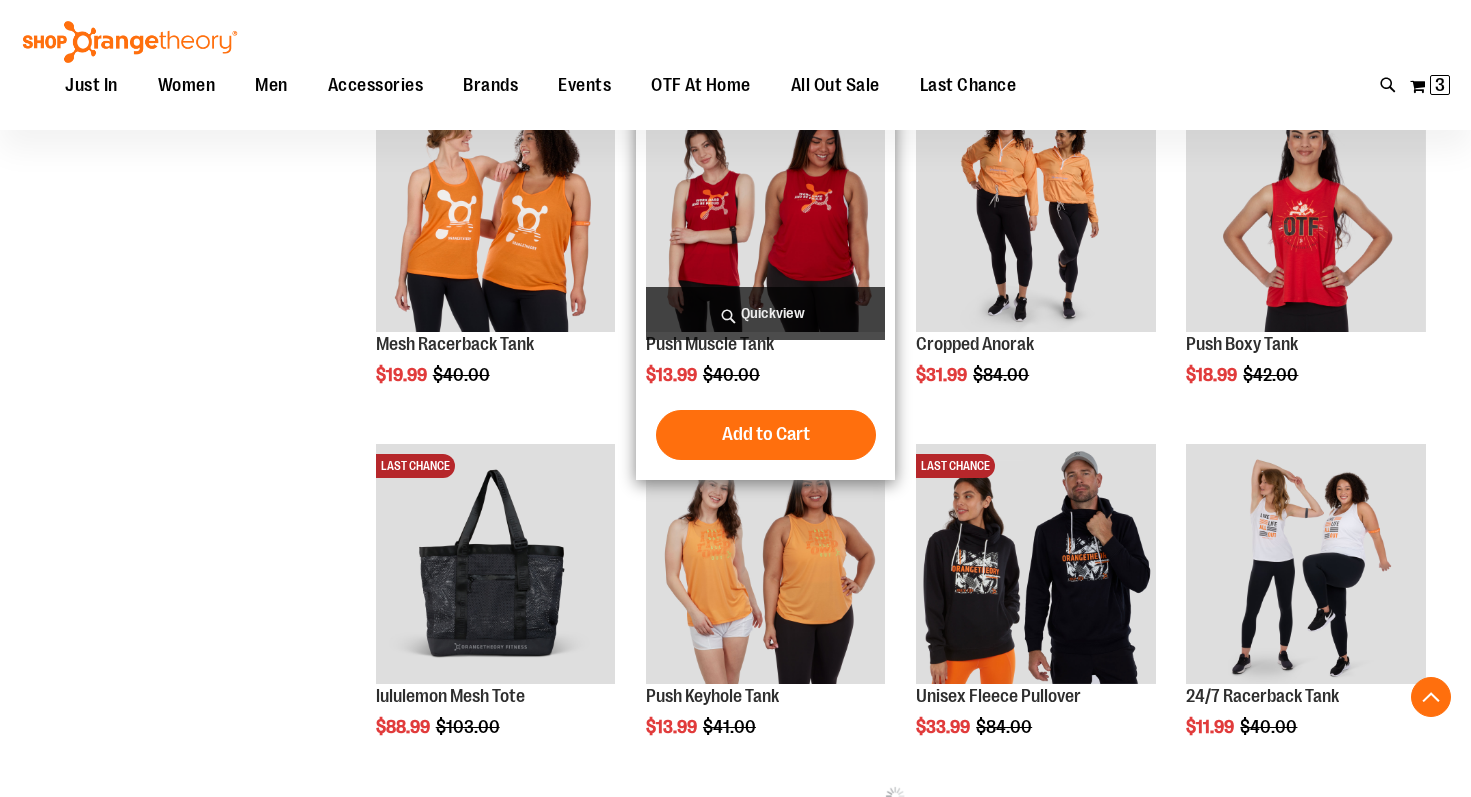 scroll, scrollTop: 490, scrollLeft: 0, axis: vertical 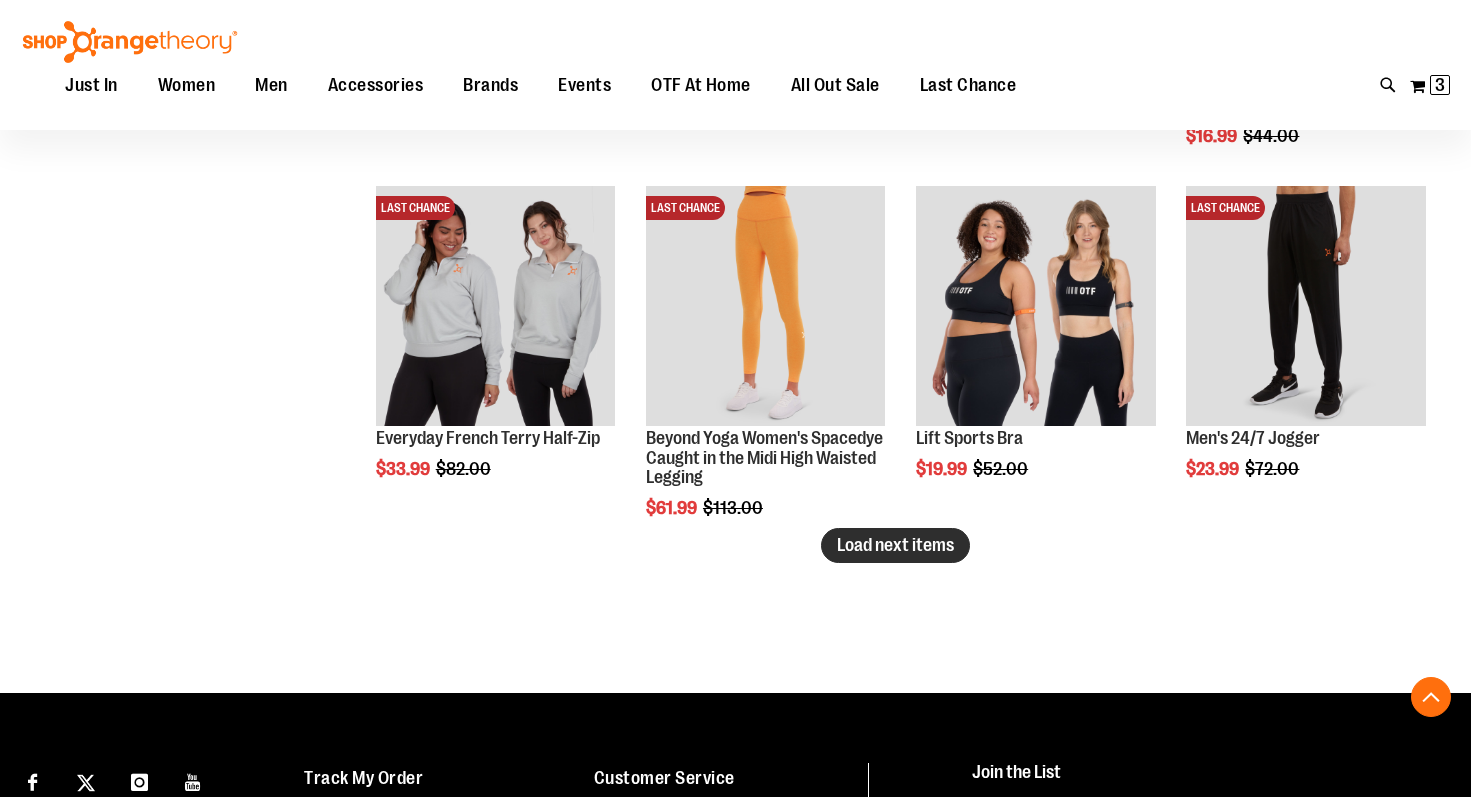 click on "Load next items" at bounding box center (895, 545) 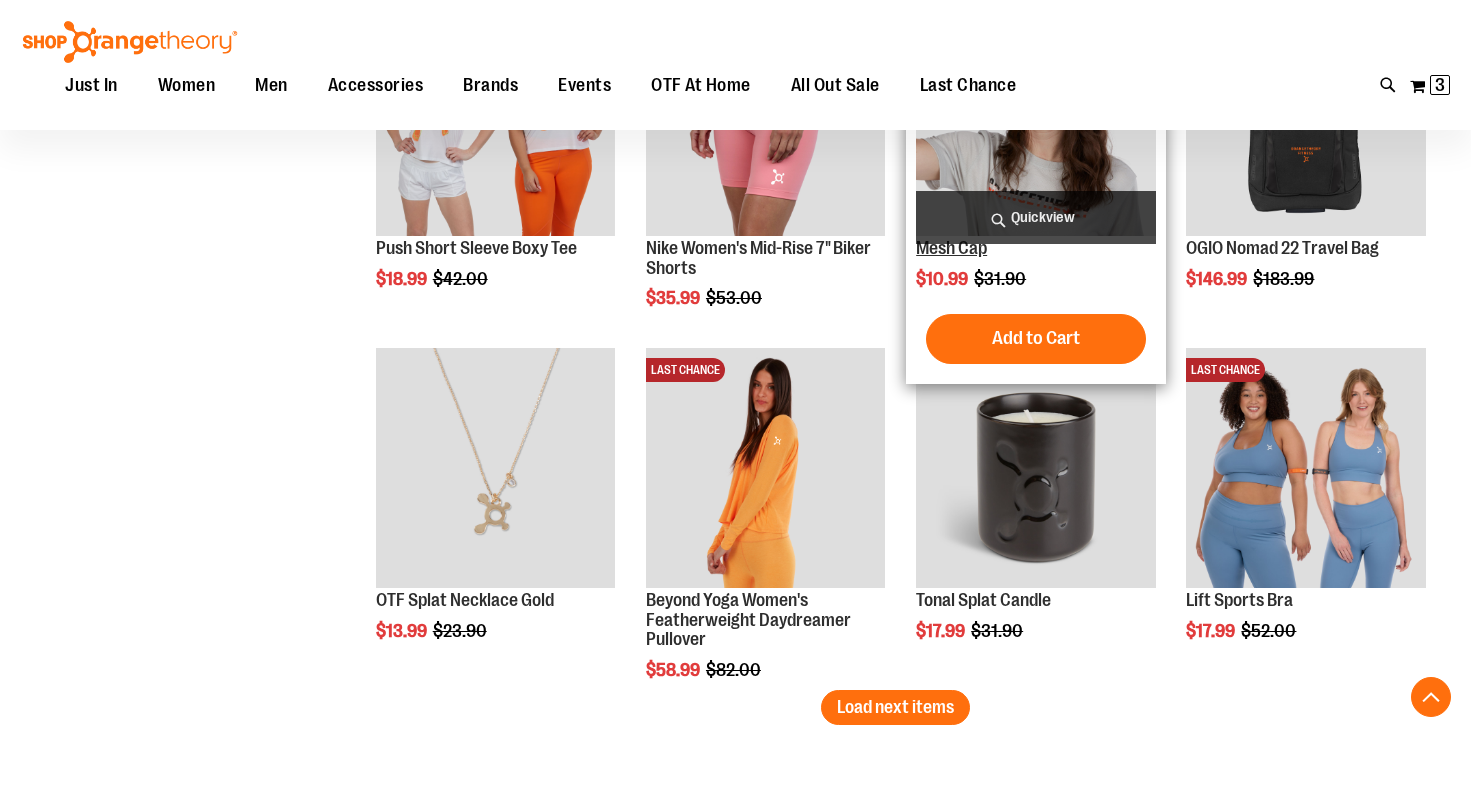 scroll, scrollTop: 3763, scrollLeft: 0, axis: vertical 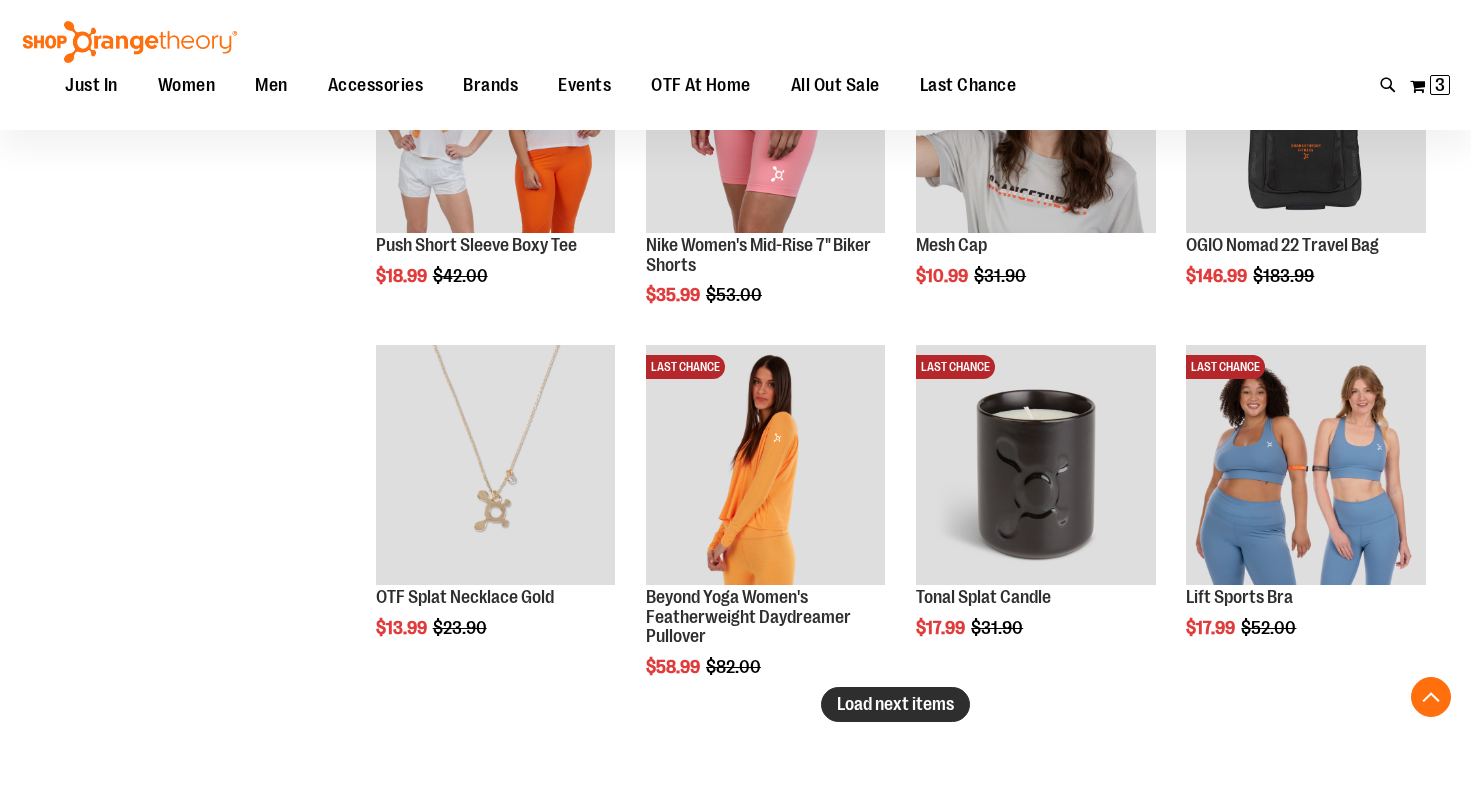 click on "Load next items" at bounding box center (895, 704) 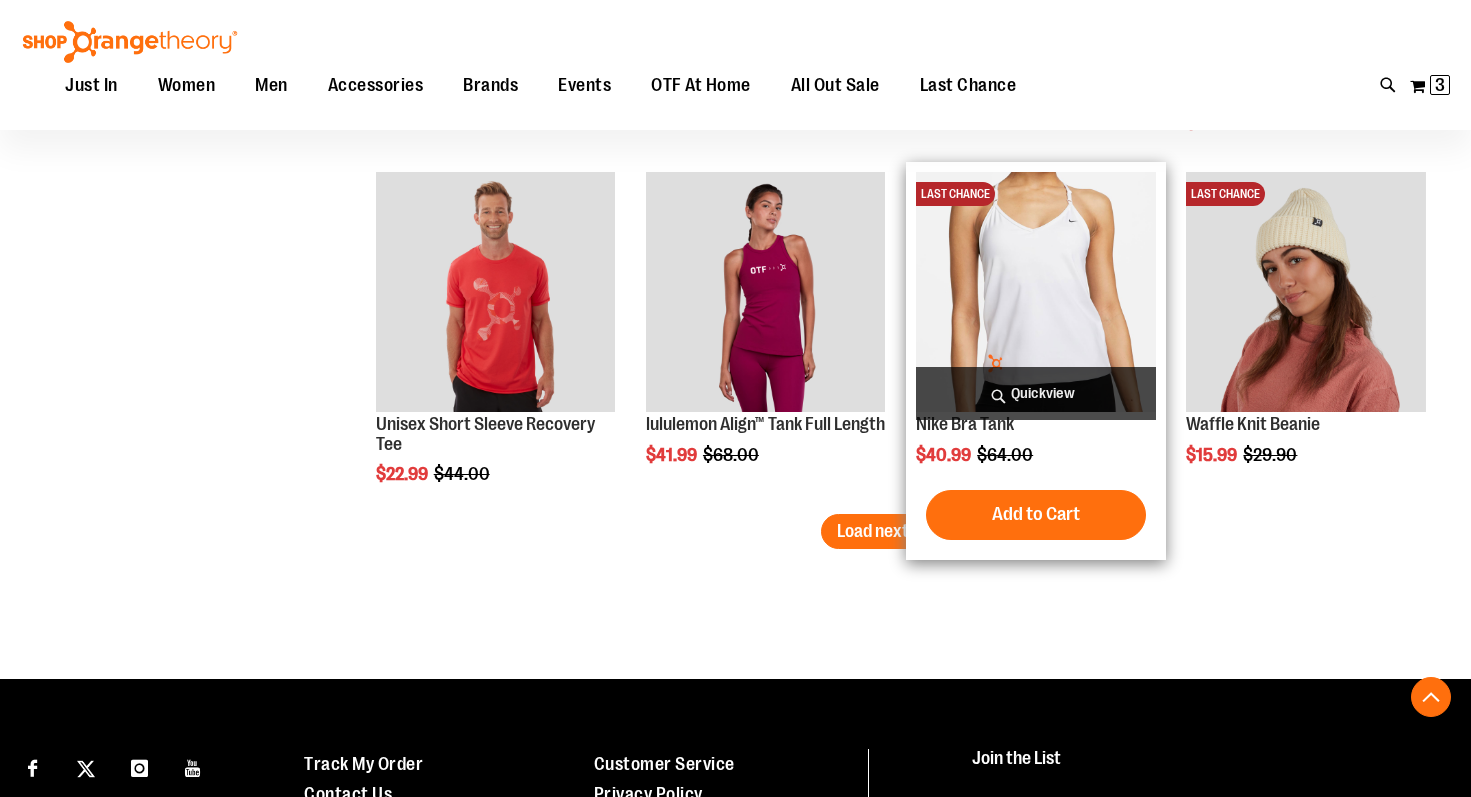 scroll, scrollTop: 4996, scrollLeft: 0, axis: vertical 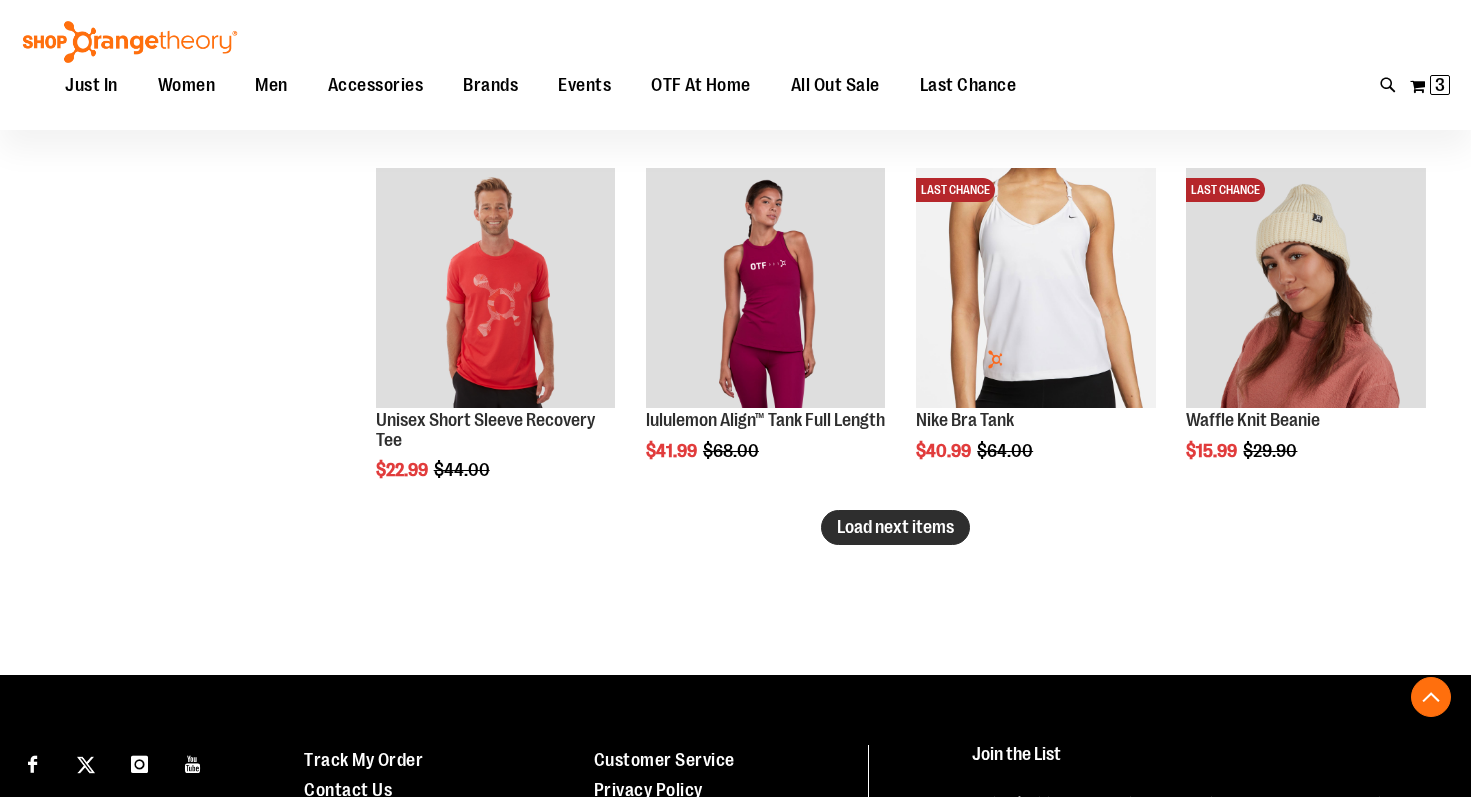 click on "Load next items" at bounding box center (895, 527) 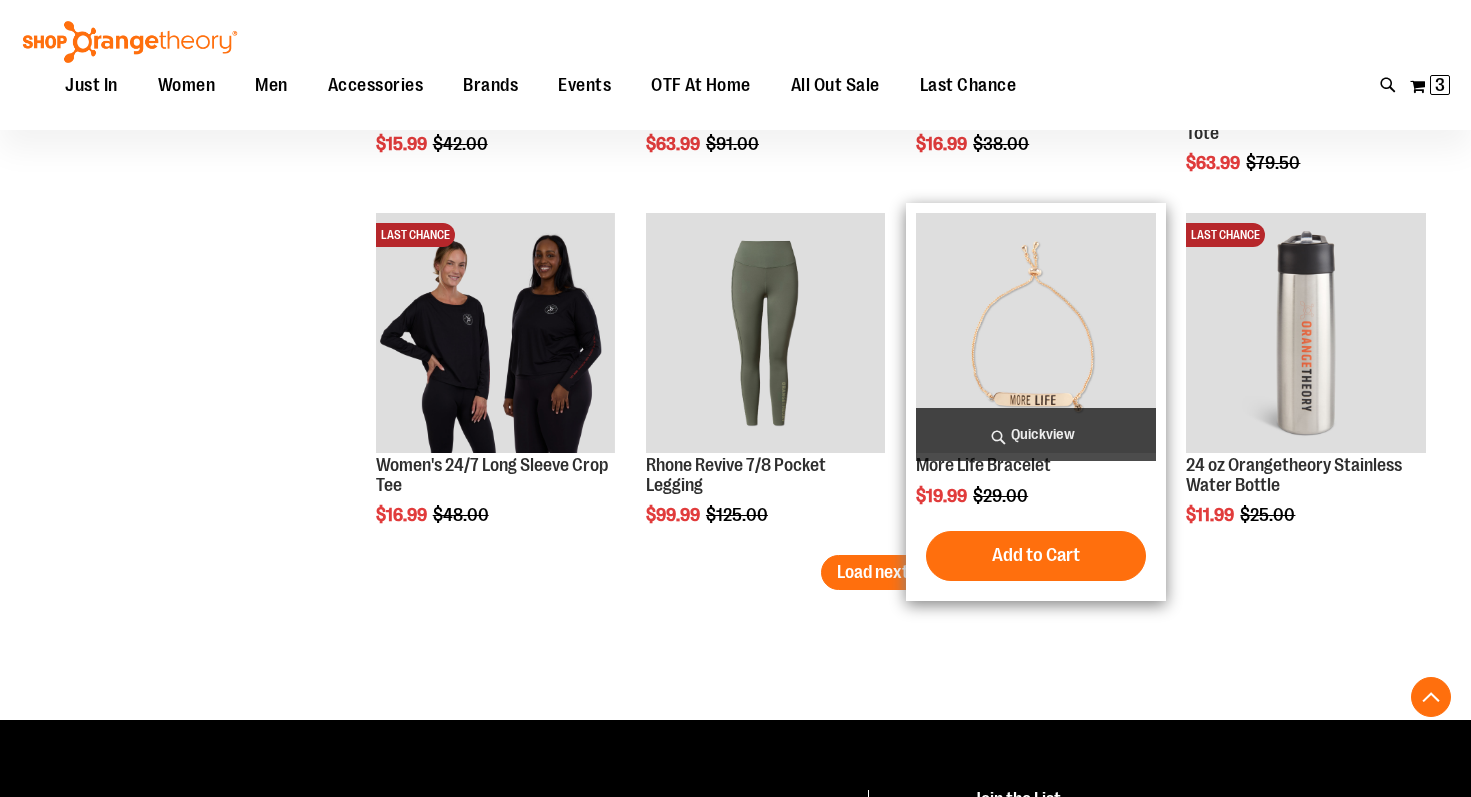 scroll, scrollTop: 6008, scrollLeft: 0, axis: vertical 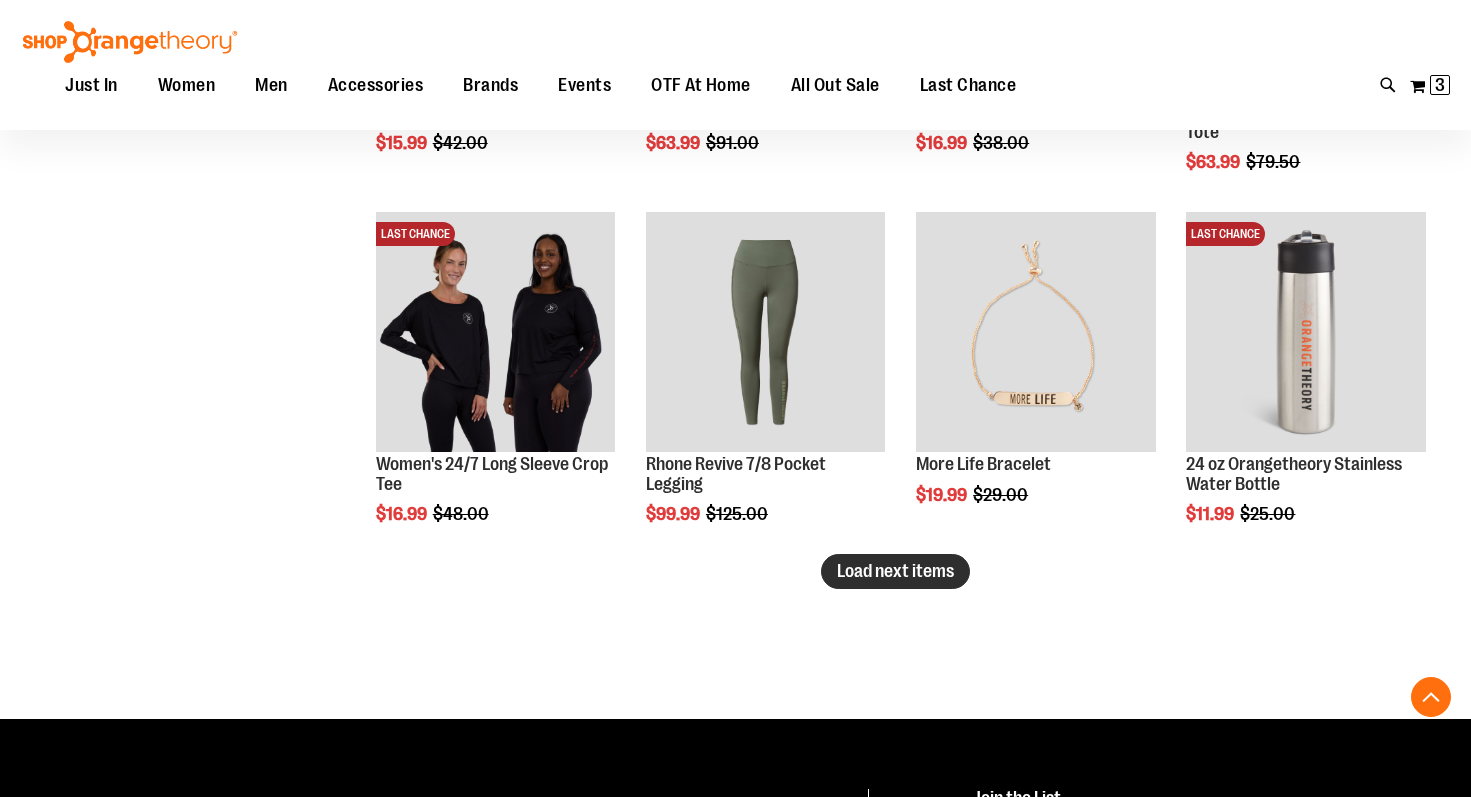 click on "Load next items" at bounding box center [895, 571] 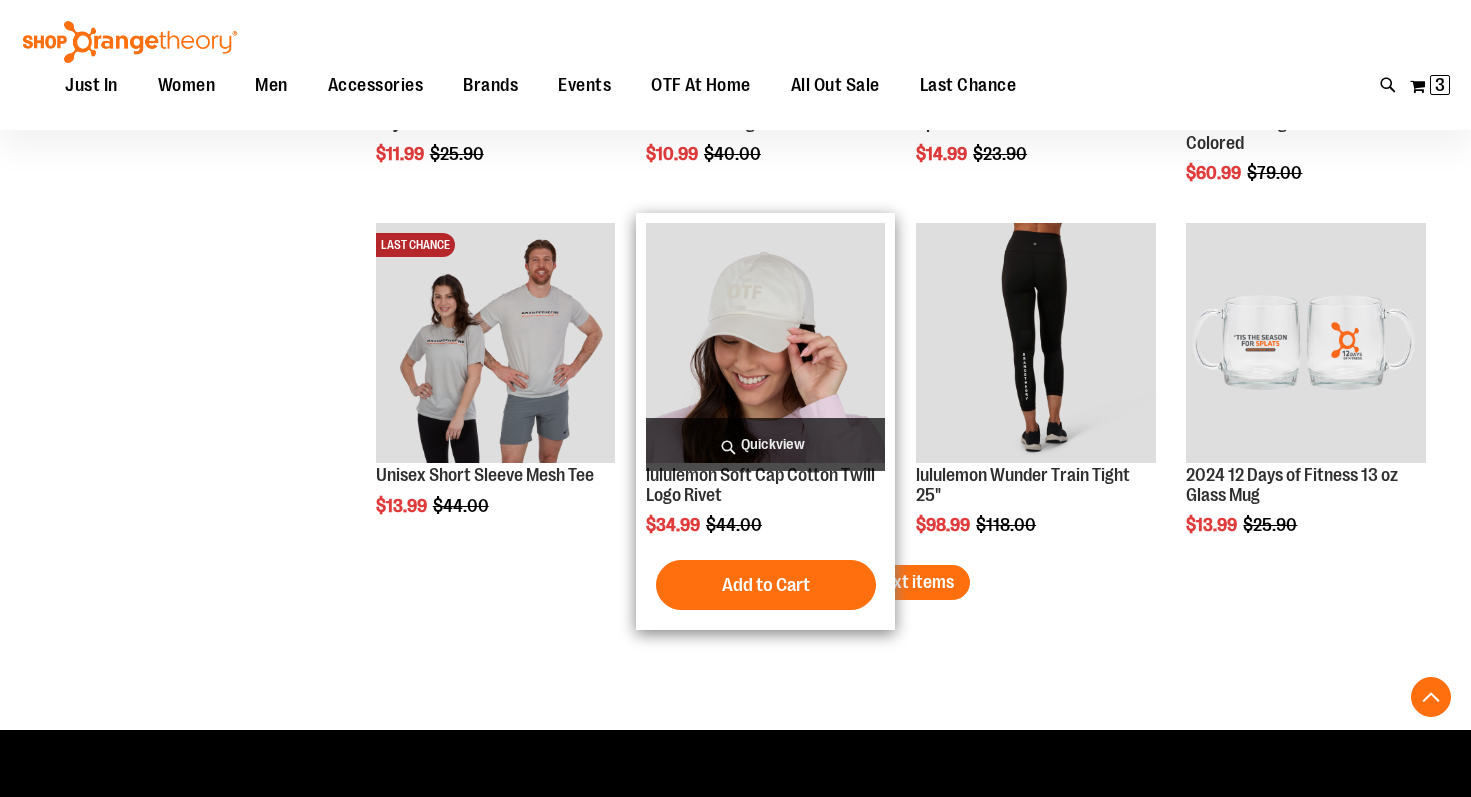 scroll, scrollTop: 7072, scrollLeft: 0, axis: vertical 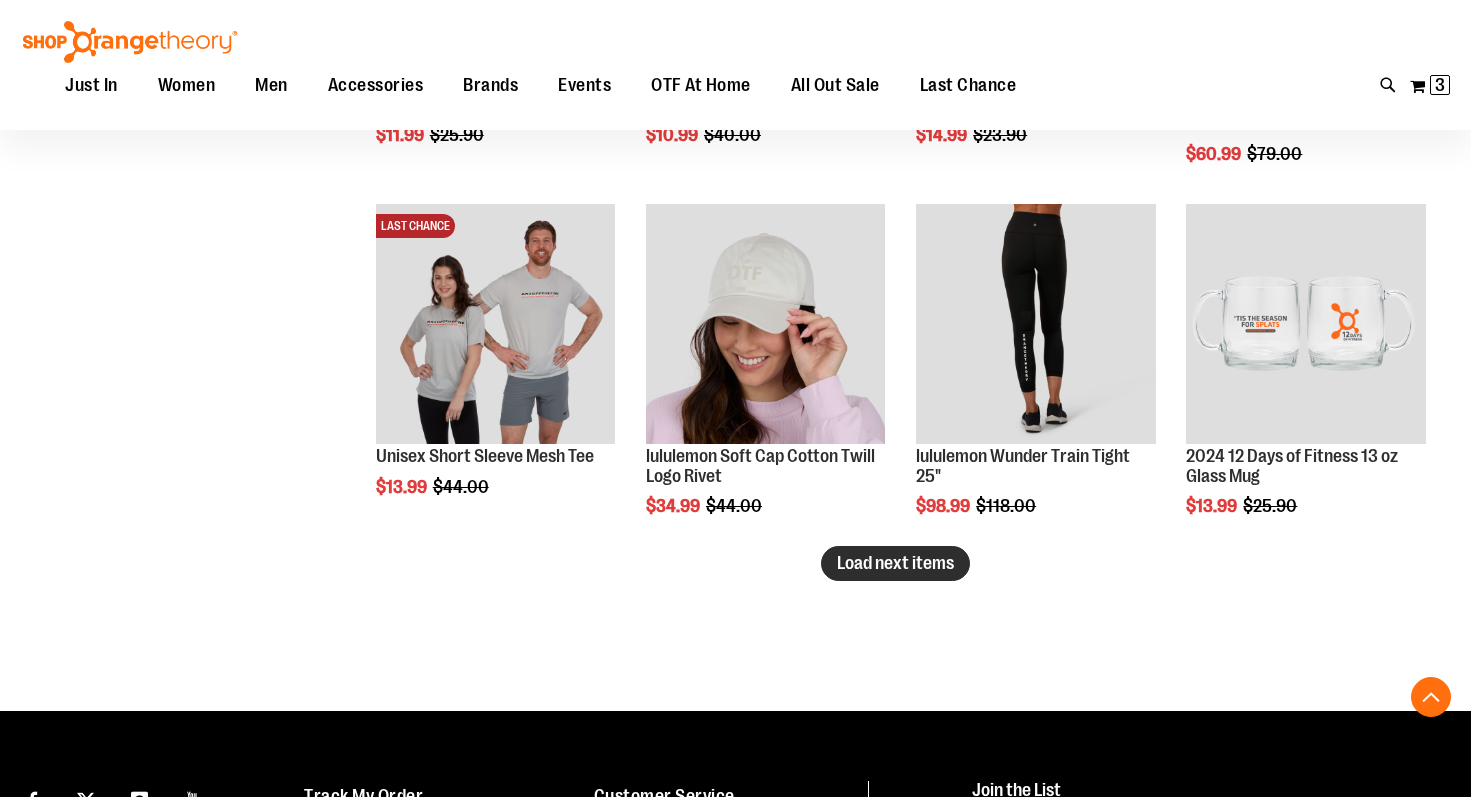 click on "Load next items" at bounding box center (895, 563) 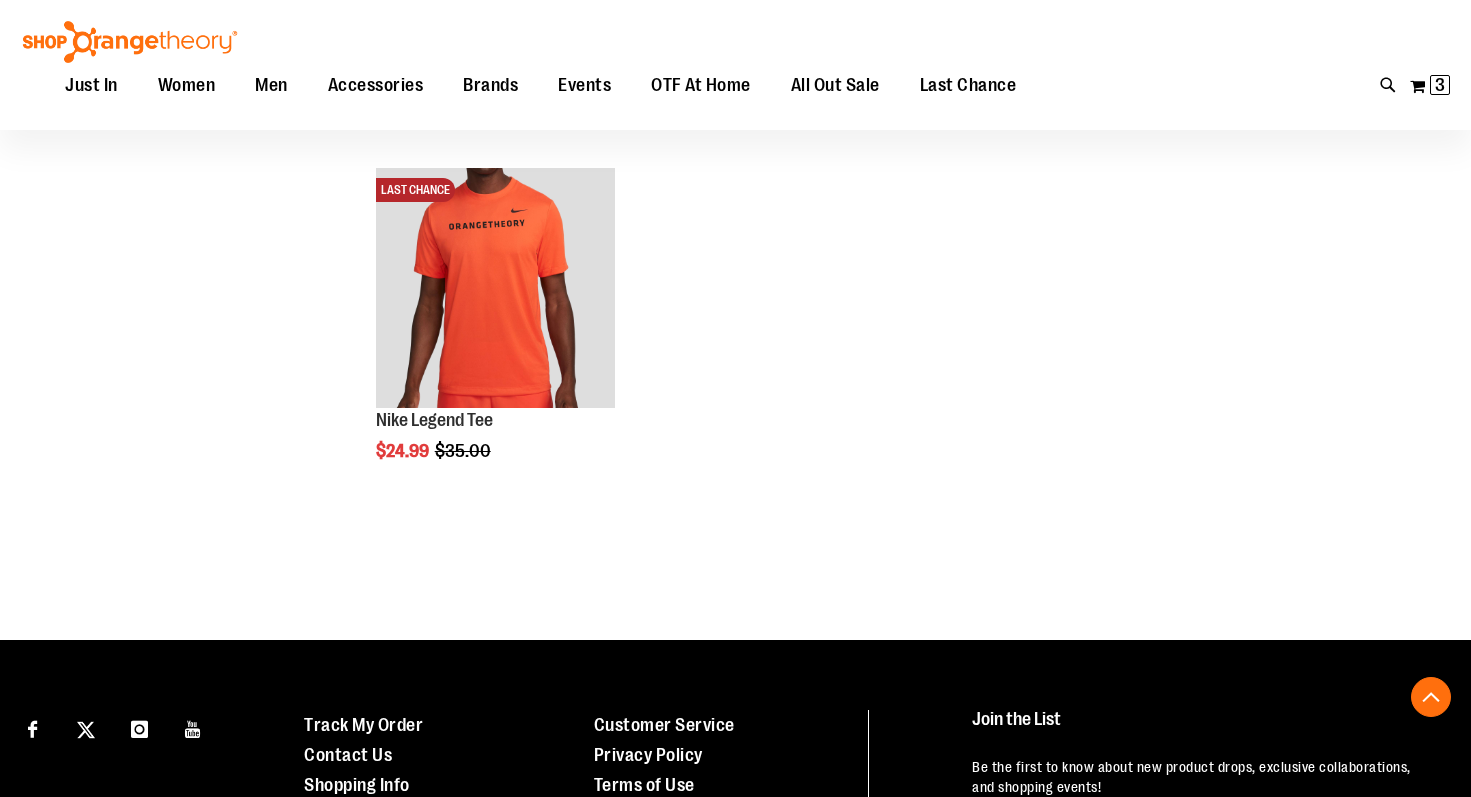 scroll, scrollTop: 7906, scrollLeft: 0, axis: vertical 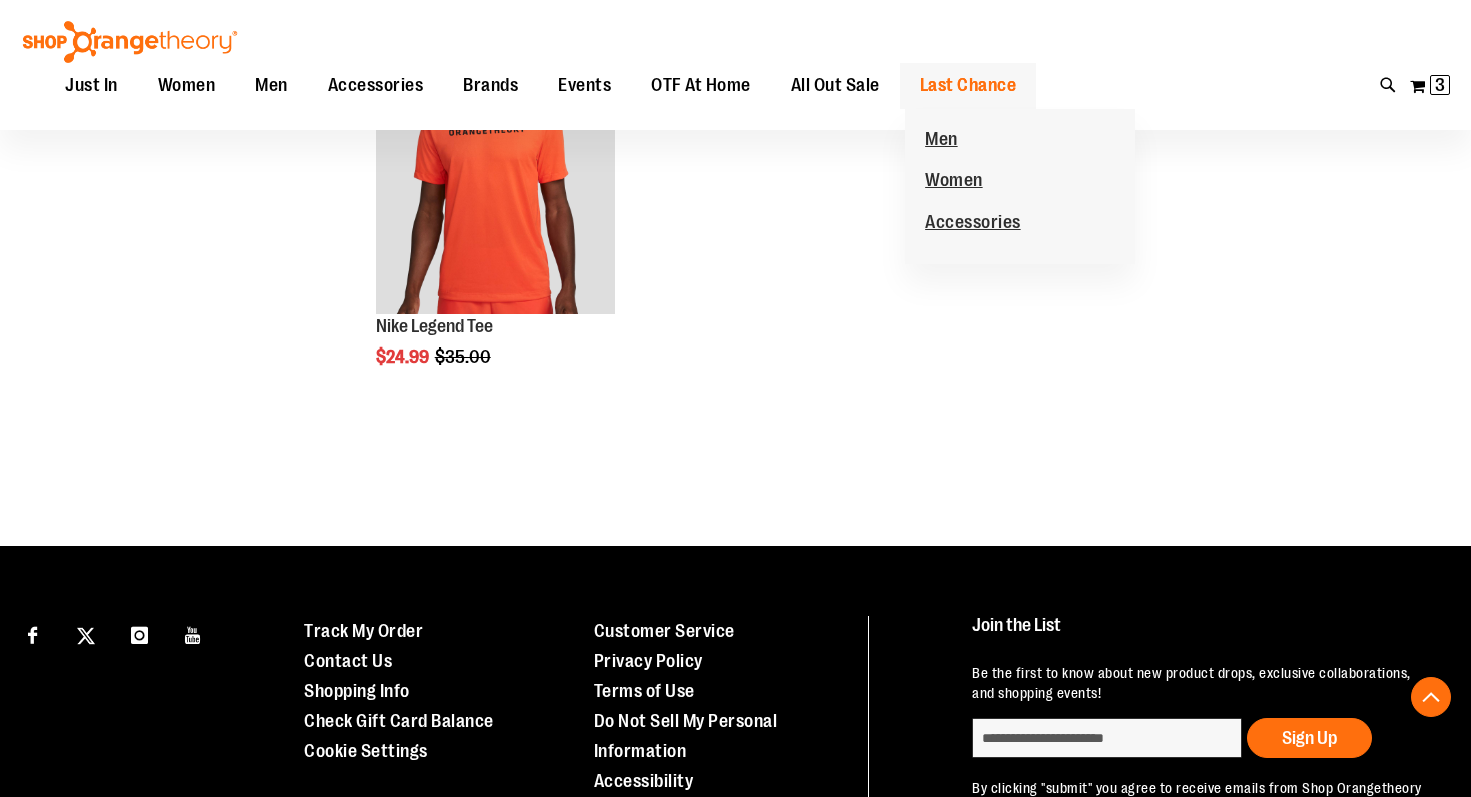 click on "Last Chance" at bounding box center [968, 85] 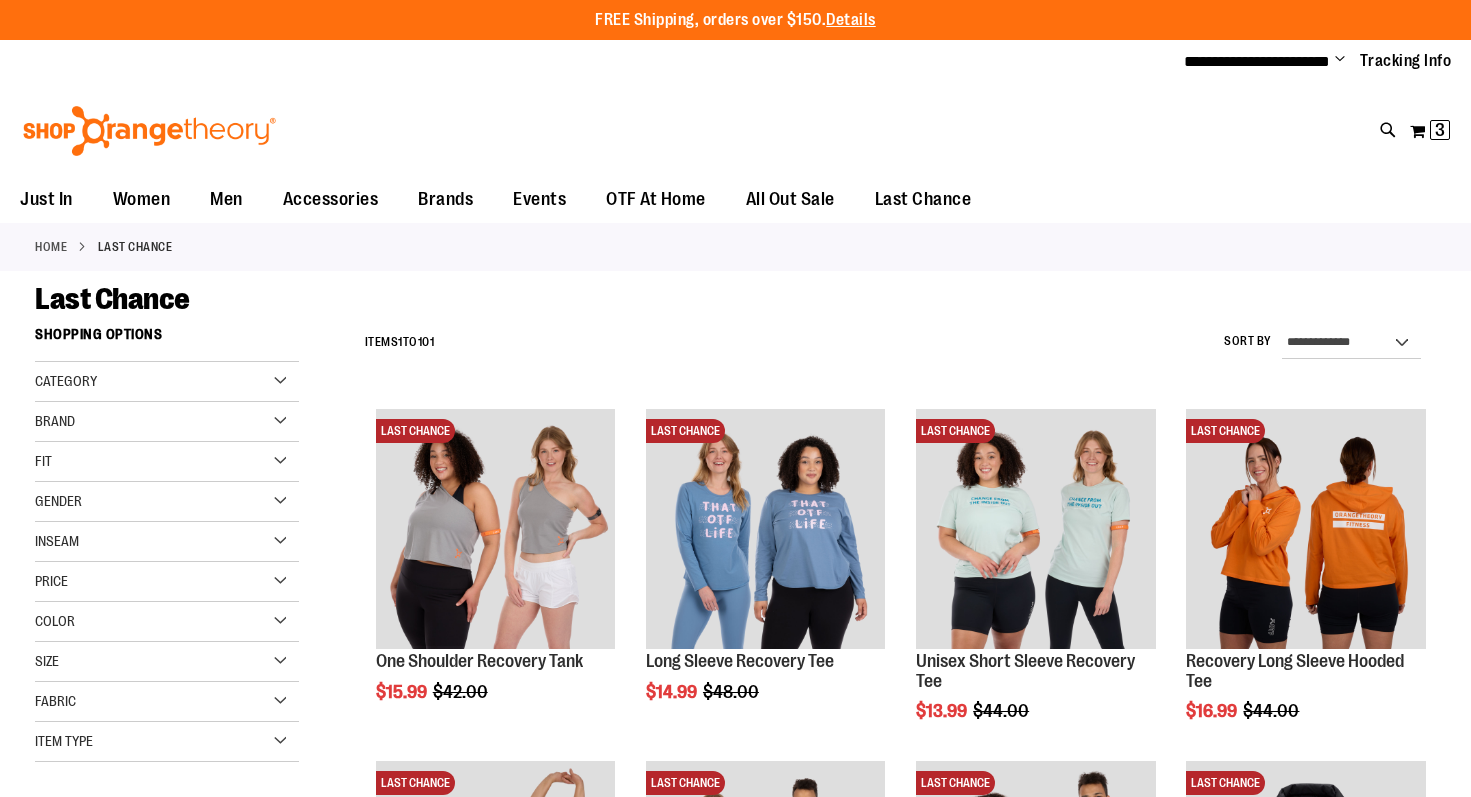 scroll, scrollTop: 0, scrollLeft: 0, axis: both 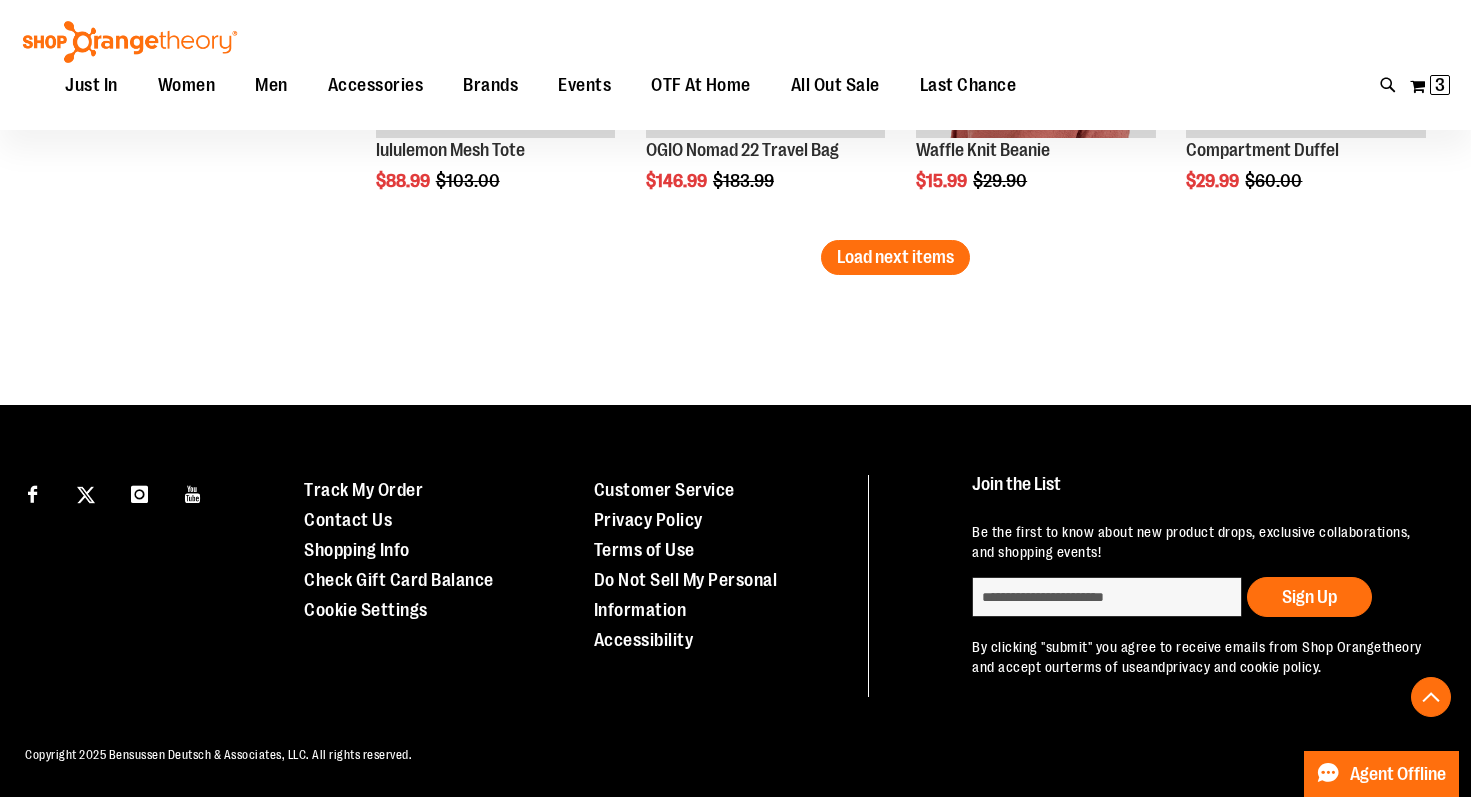 click on "Load next items" at bounding box center [895, 257] 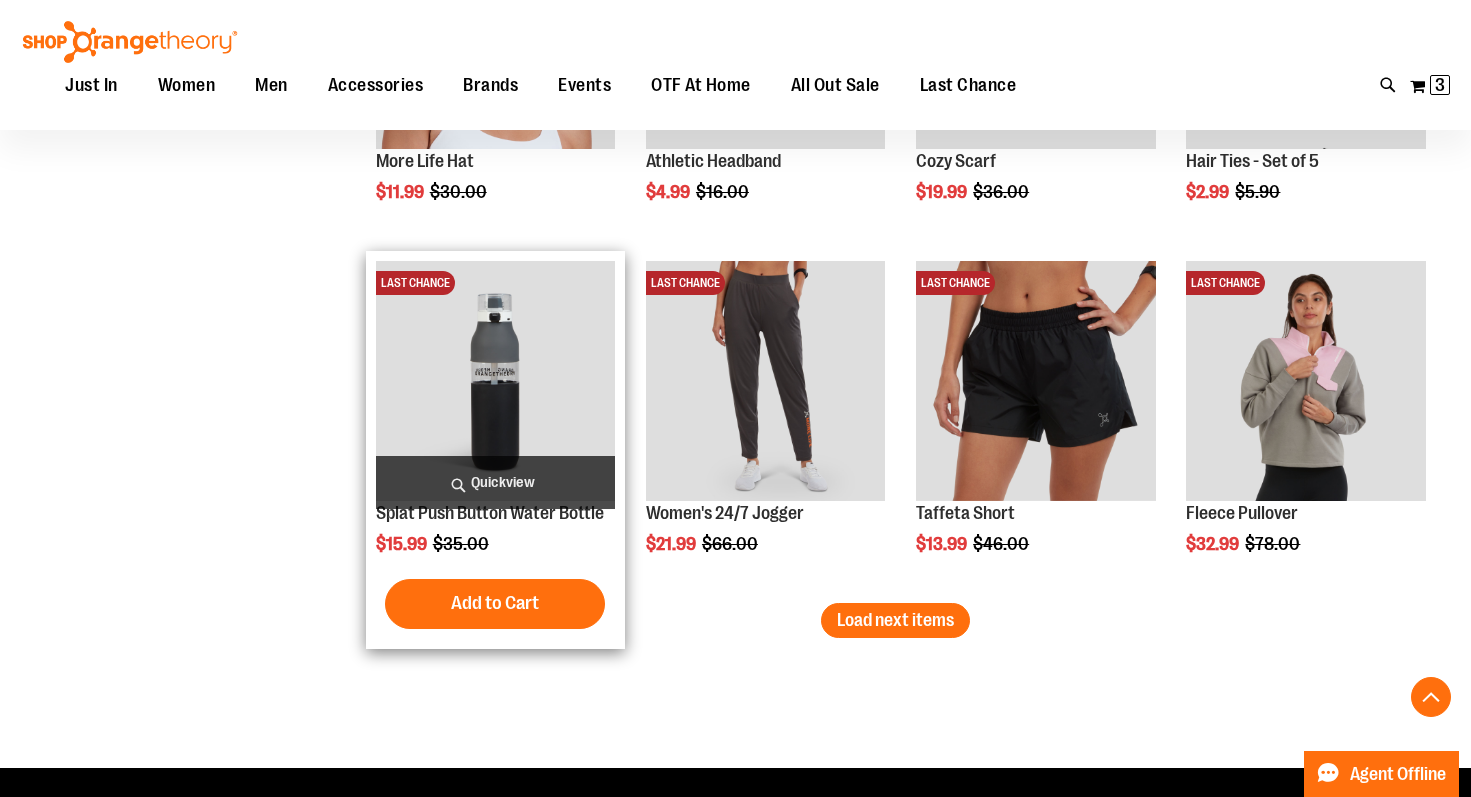 scroll, scrollTop: 4019, scrollLeft: 0, axis: vertical 